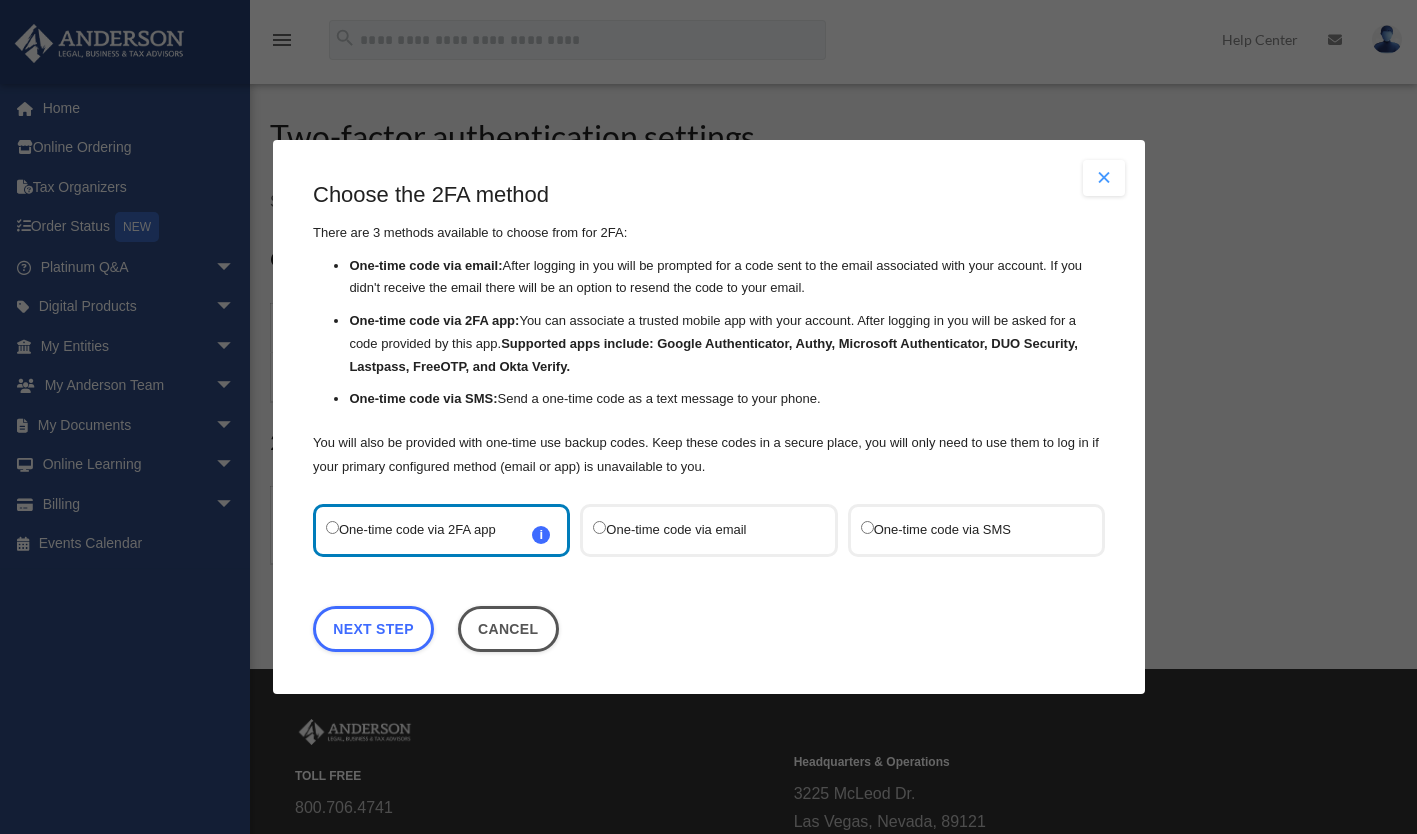 scroll, scrollTop: 0, scrollLeft: 0, axis: both 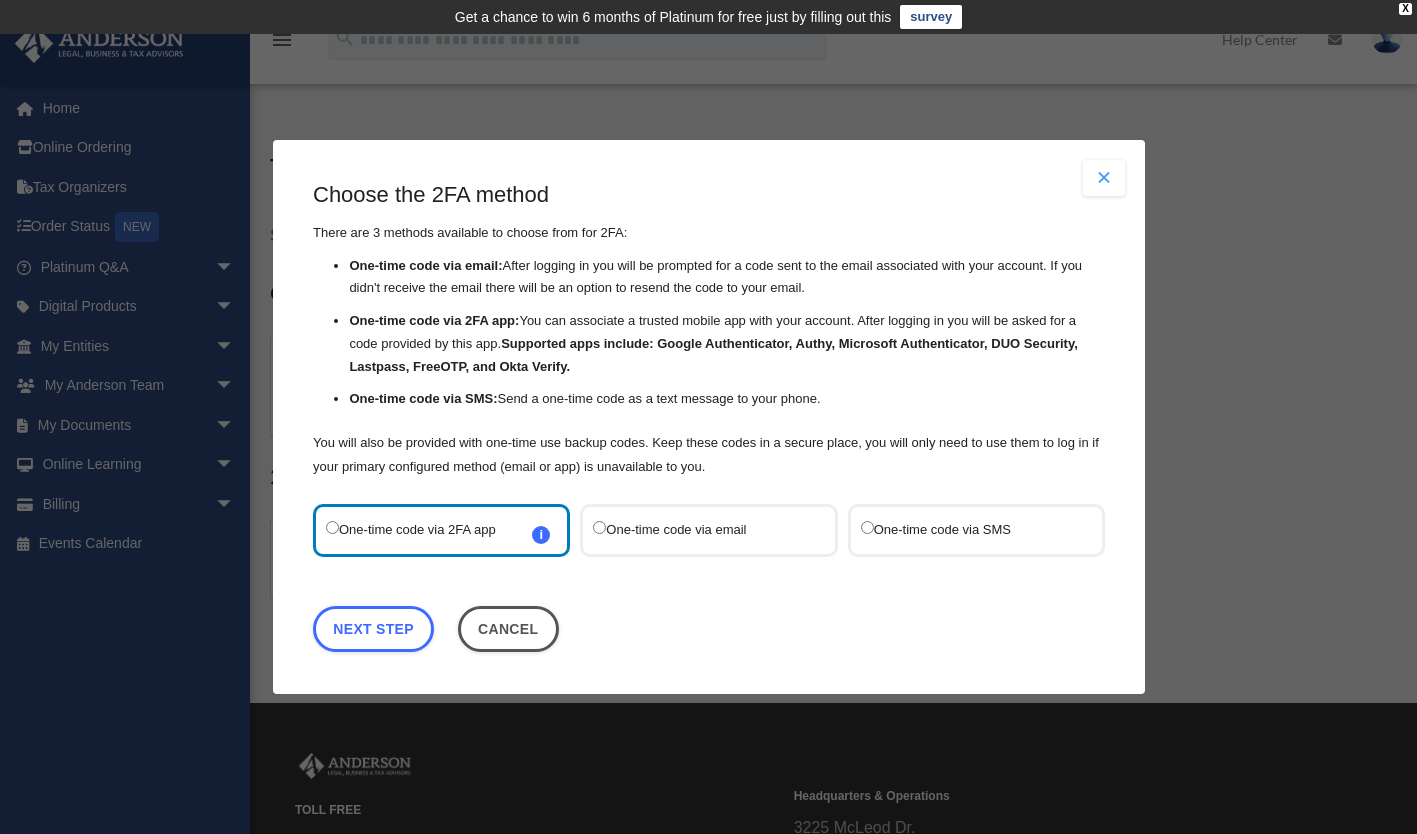 click on "One-time code via SMS" at bounding box center (975, 530) 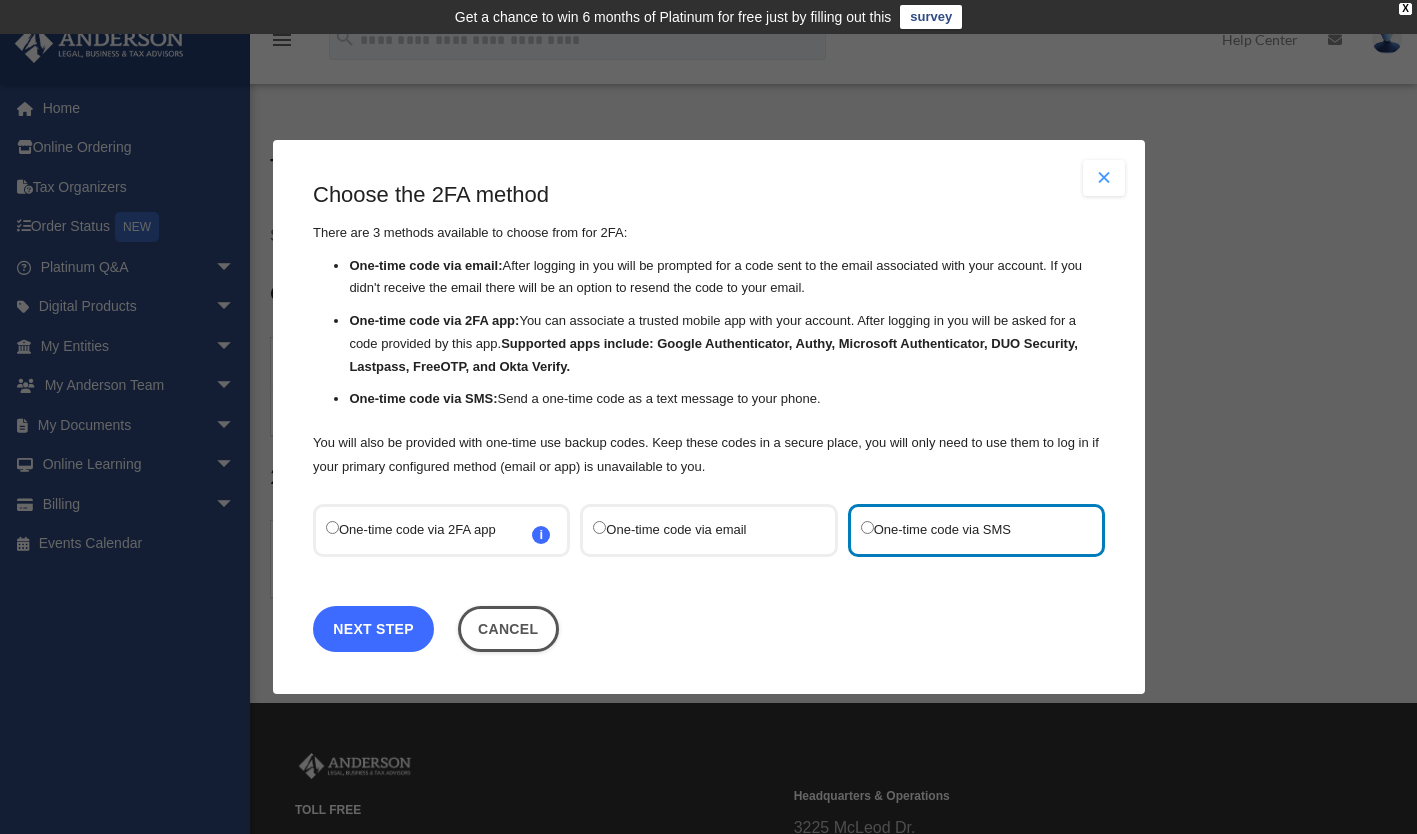 click on "Next Step" at bounding box center (373, 629) 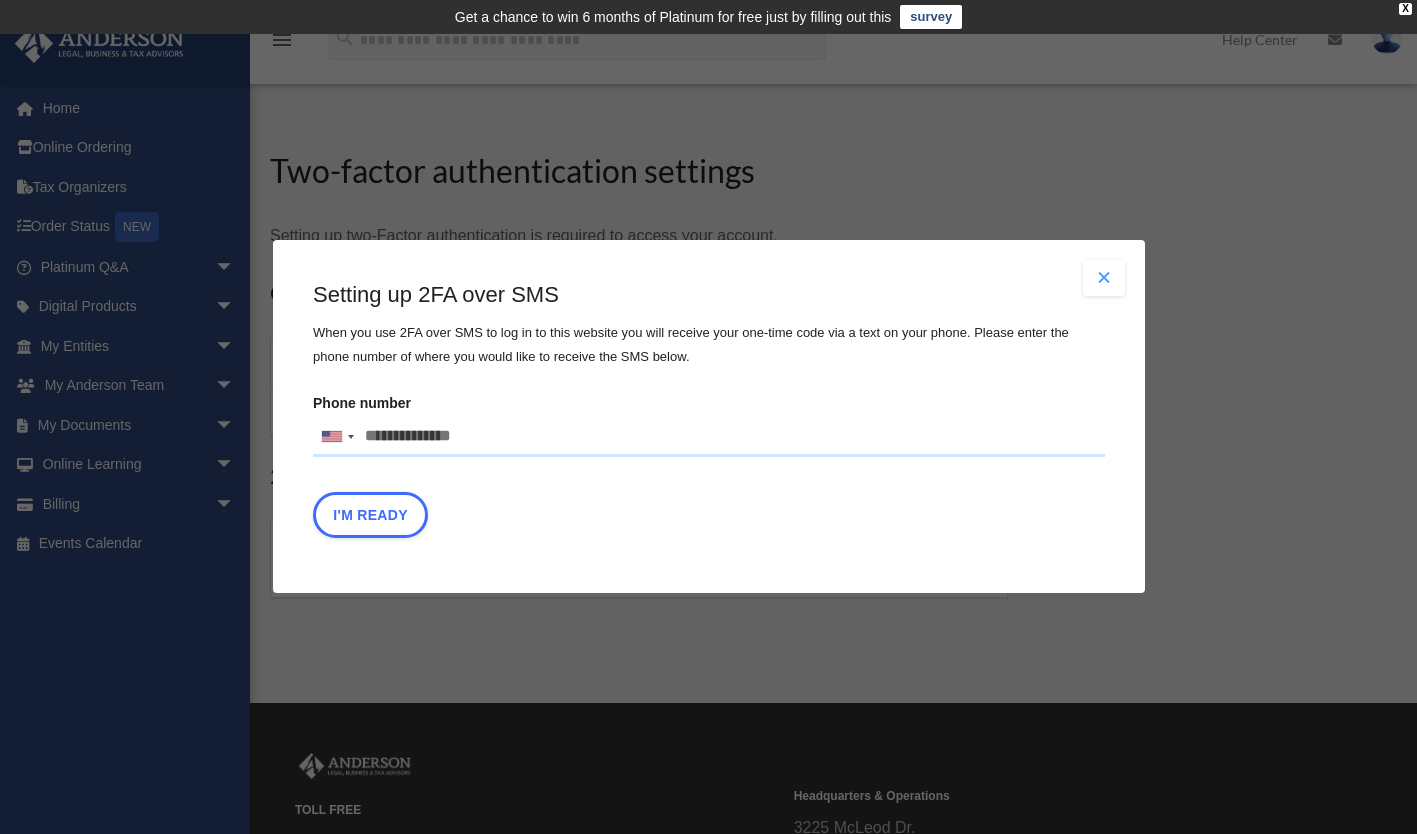 click on "Phone number						 United States +1 United Kingdom +44 Afghanistan (‫افغانستان‬‎) +93 Albania (Shqipëri) +355 Algeria (‫الجزائر‬‎) +213 American Samoa +1 Andorra +376 Angola +244 Anguilla +1 Antigua and Barbuda +1 Argentina +54 Armenia (Հայաստան) +374 Aruba +297 Ascension Island +247 Australia +61 Austria (Österreich) +43 Azerbaijan (Azərbaycan) +994 Bahamas +1 Bahrain (‫البحرين‬‎) +973 Bangladesh (বাংলাদেশ) +880 Barbados +1 Belarus (Беларусь) +375 Belgium (België) +32 Belize +501 Benin (Bénin) +229 Bermuda +1 Bhutan (འབྲུག) +975 Bolivia +591 Bosnia and Herzegovina (Босна и Херцеговина) +387 Botswana +267 Brazil (Brasil) +55 British Indian Ocean Territory +246 British Virgin Islands +1 Brunei +673 Bulgaria (България) +359 Burkina Faso +226 Burundi (Uburundi) +257 Cambodia (កម្ពុជា) +855 Cameroon (Cameroun) +237 Canada +1 Cape Verde (Kabu Verdi) +238 Caribbean Netherlands +599" at bounding box center (709, 437) 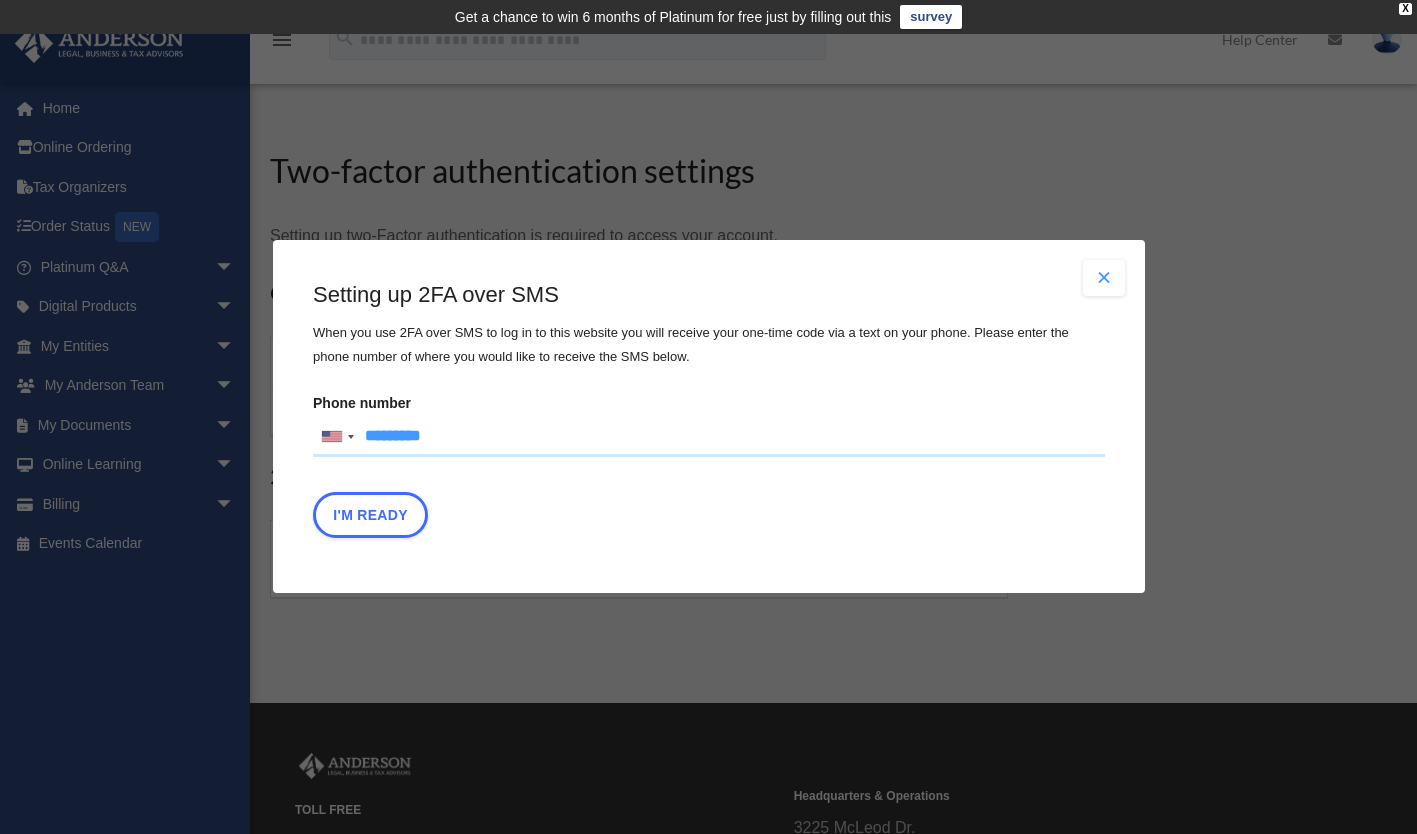 type on "**********" 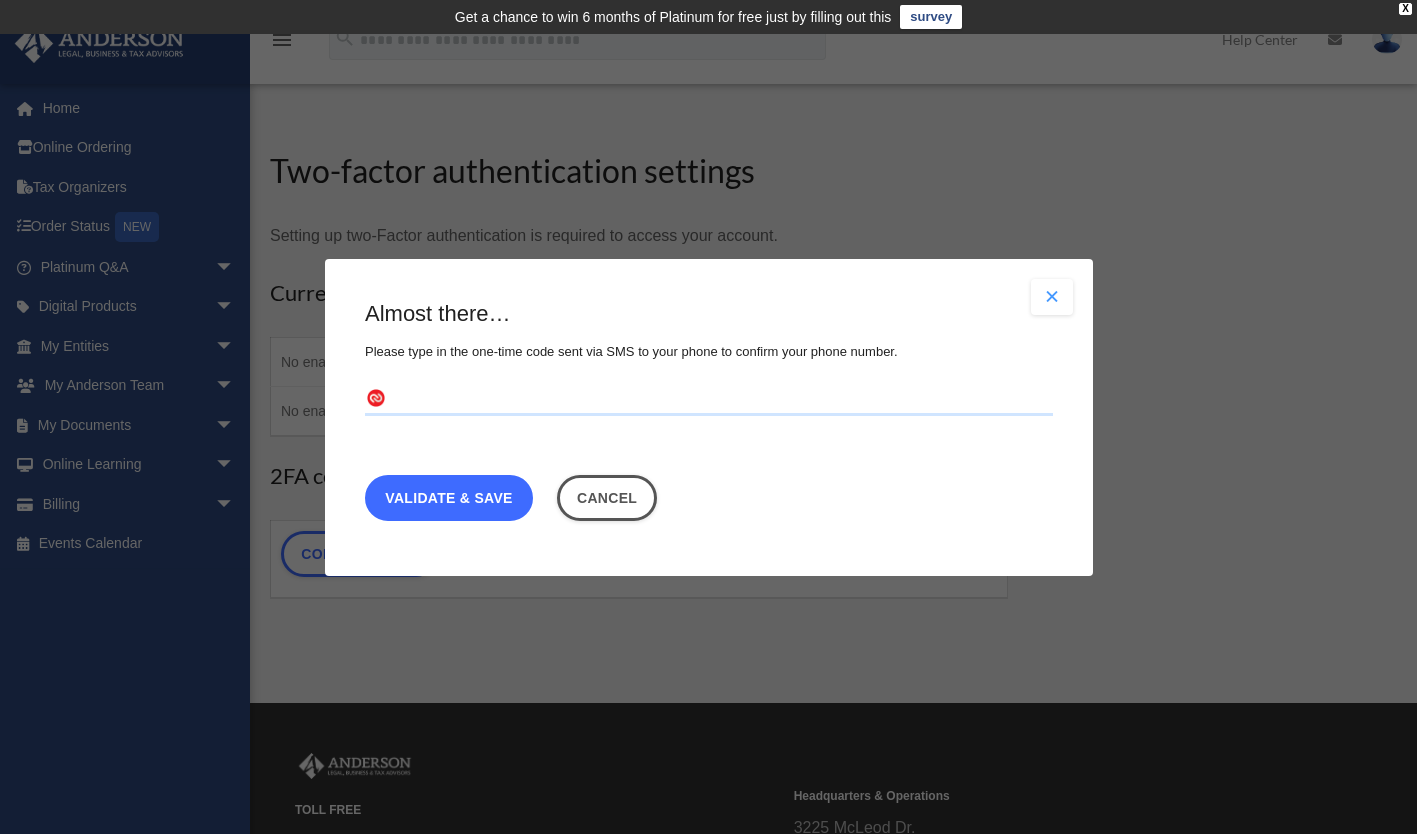 click on "Validate & Save" at bounding box center [449, 497] 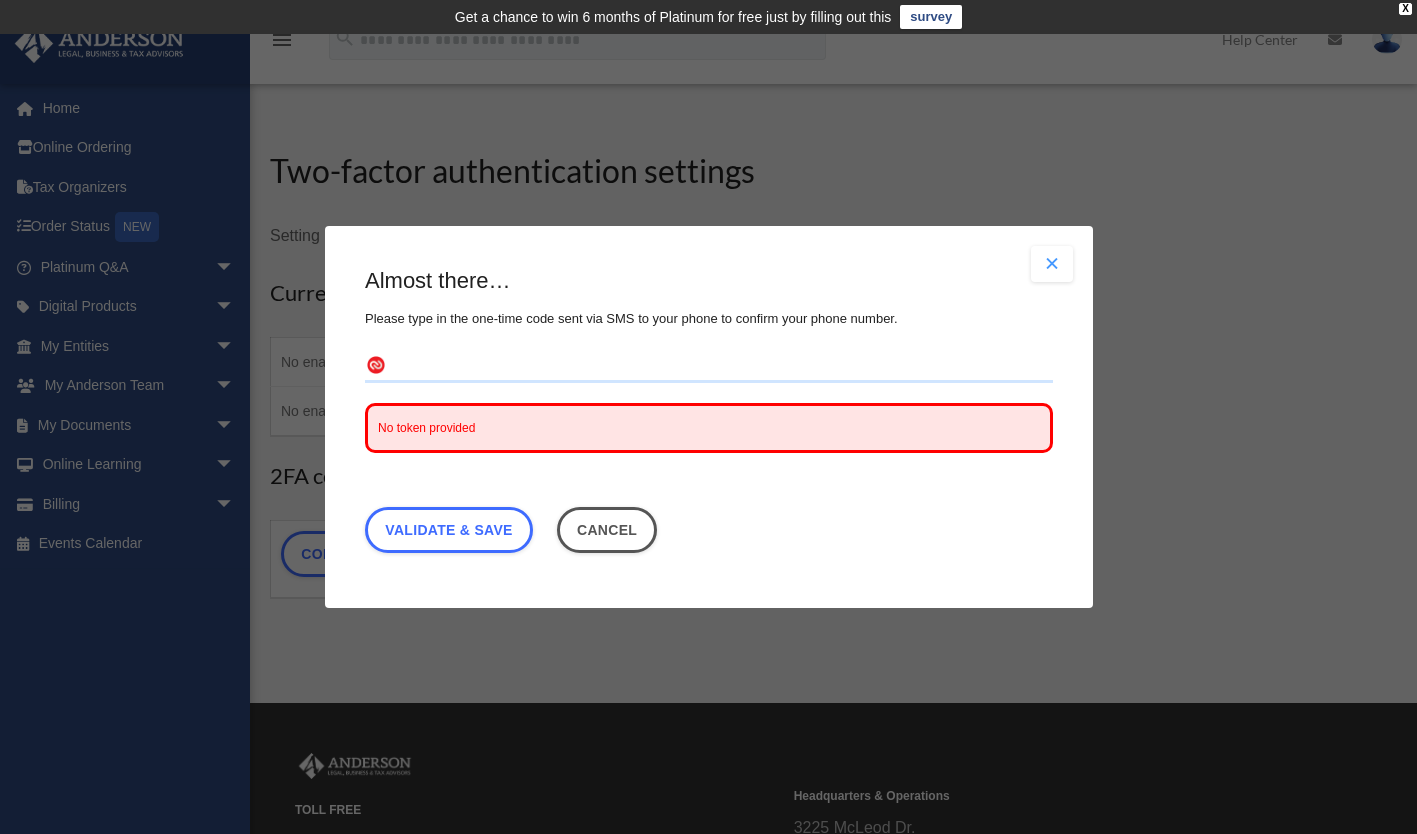 click on "No token provided" at bounding box center (426, 428) 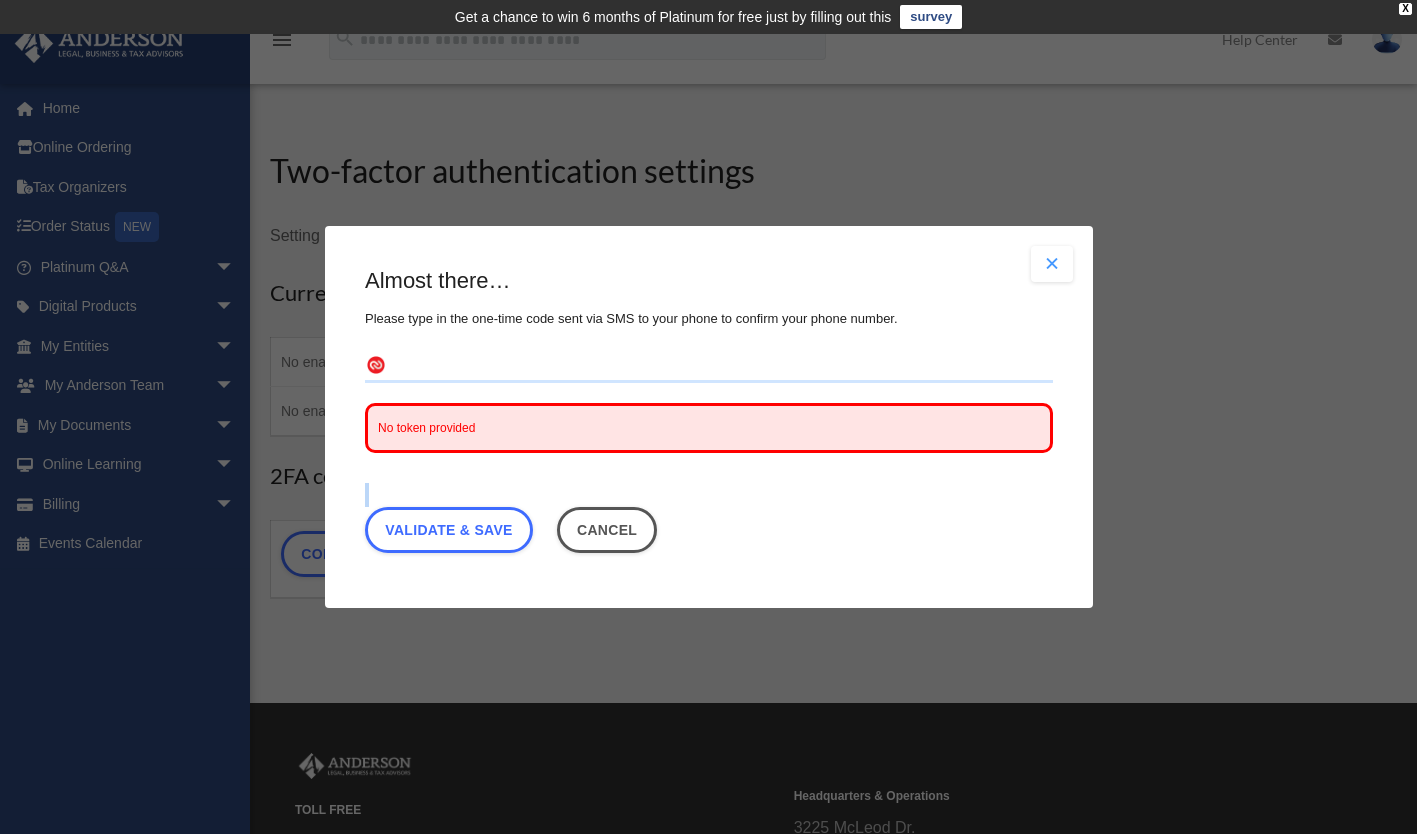 click on "Almost there… Please type in the one-time code sent via SMS to your phone to confirm your phone number.
No token provided
Validate & Save
Cancel" at bounding box center [709, 414] 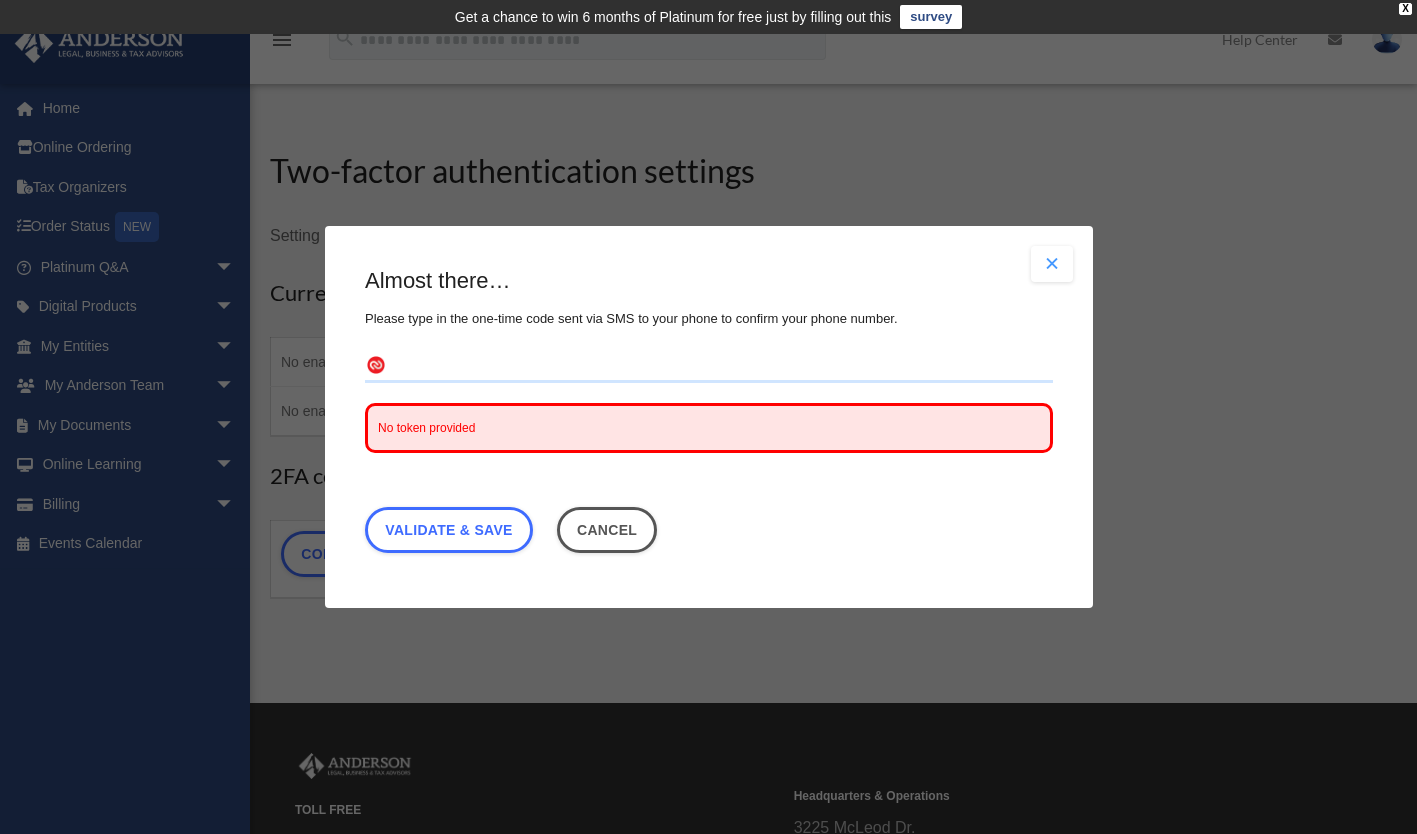 click on "Almost there… Please type in the one-time code sent via SMS to your phone to confirm your phone number.
No token provided
Validate & Save
Cancel" at bounding box center (709, 414) 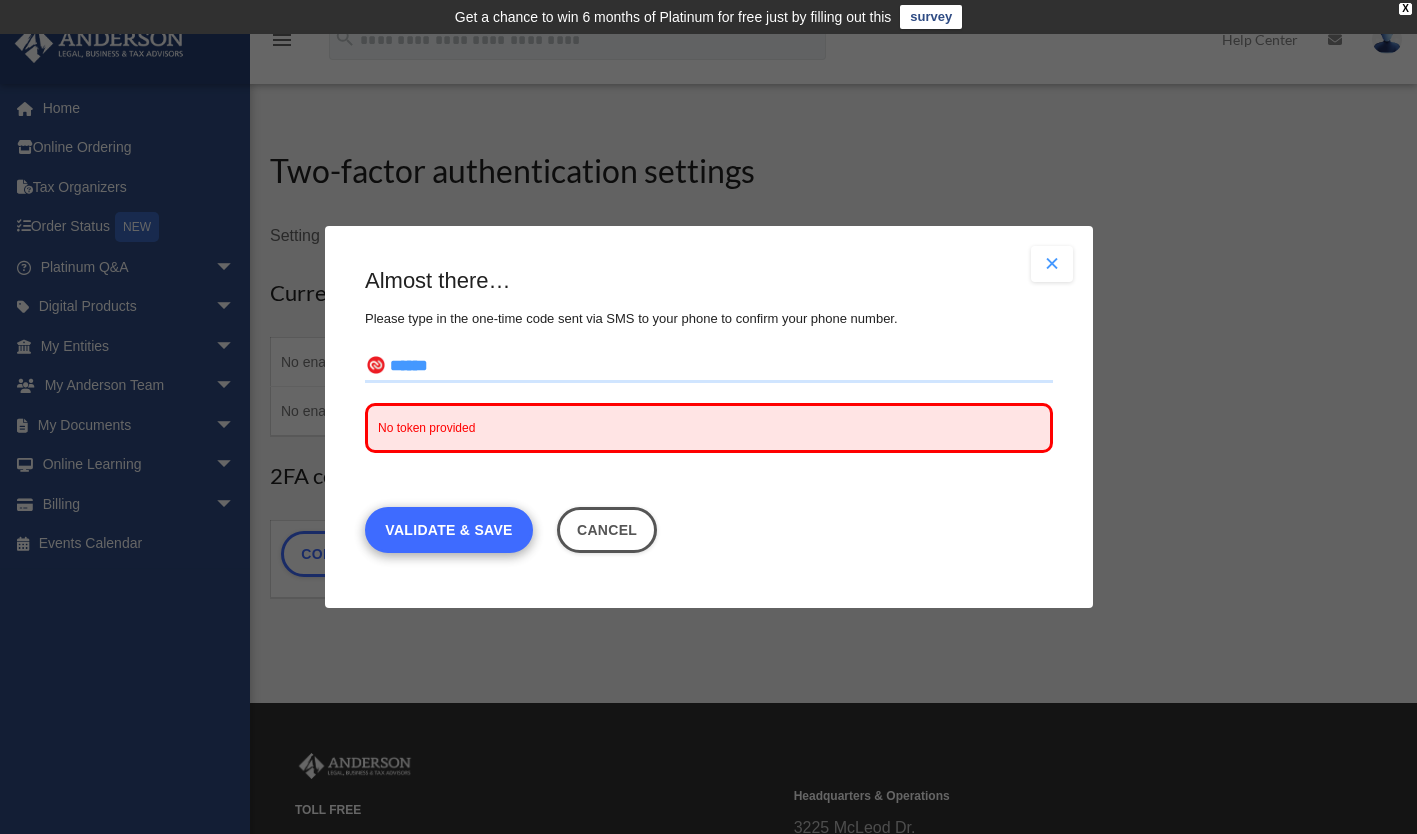 type on "******" 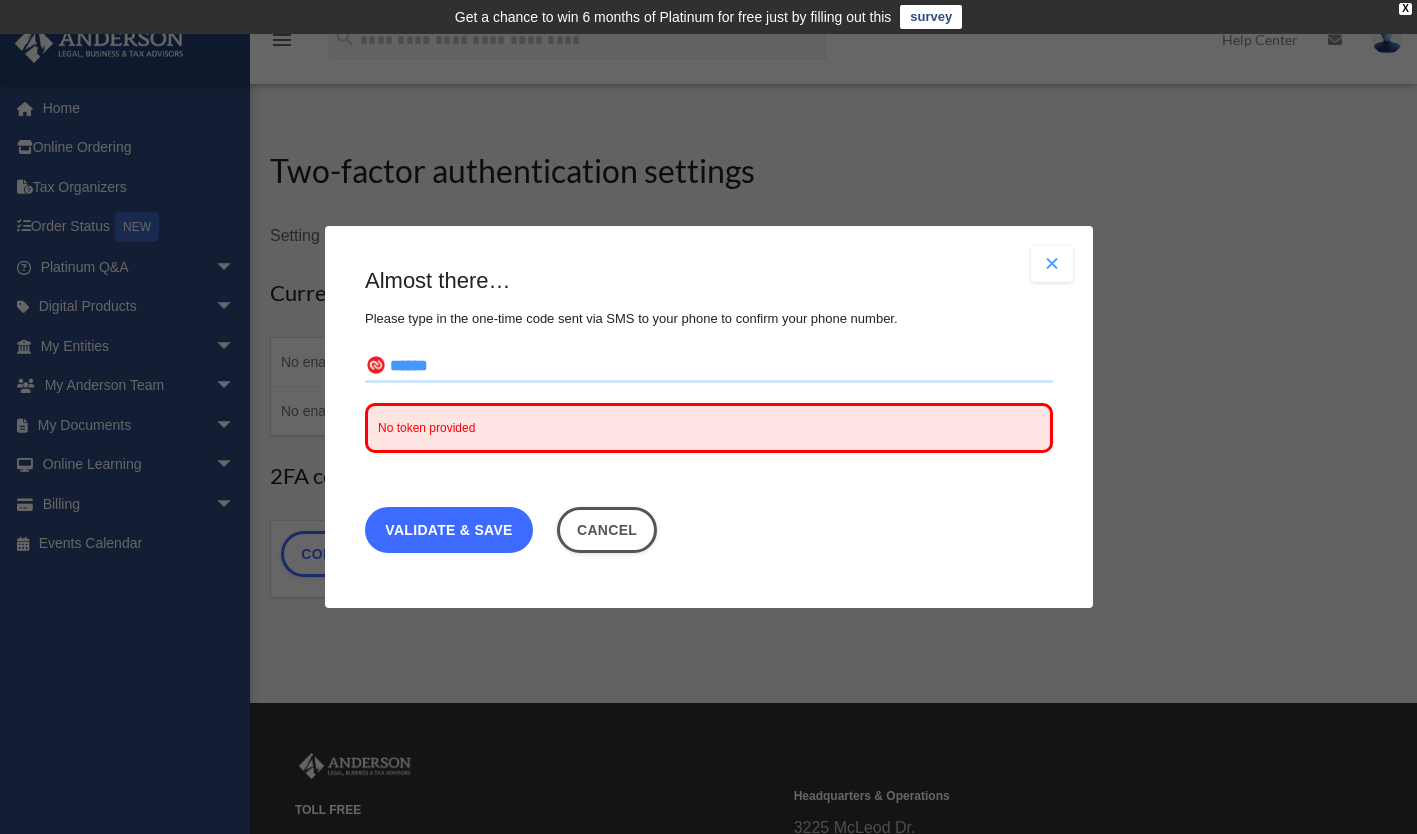 click on "Validate & Save" at bounding box center (449, 530) 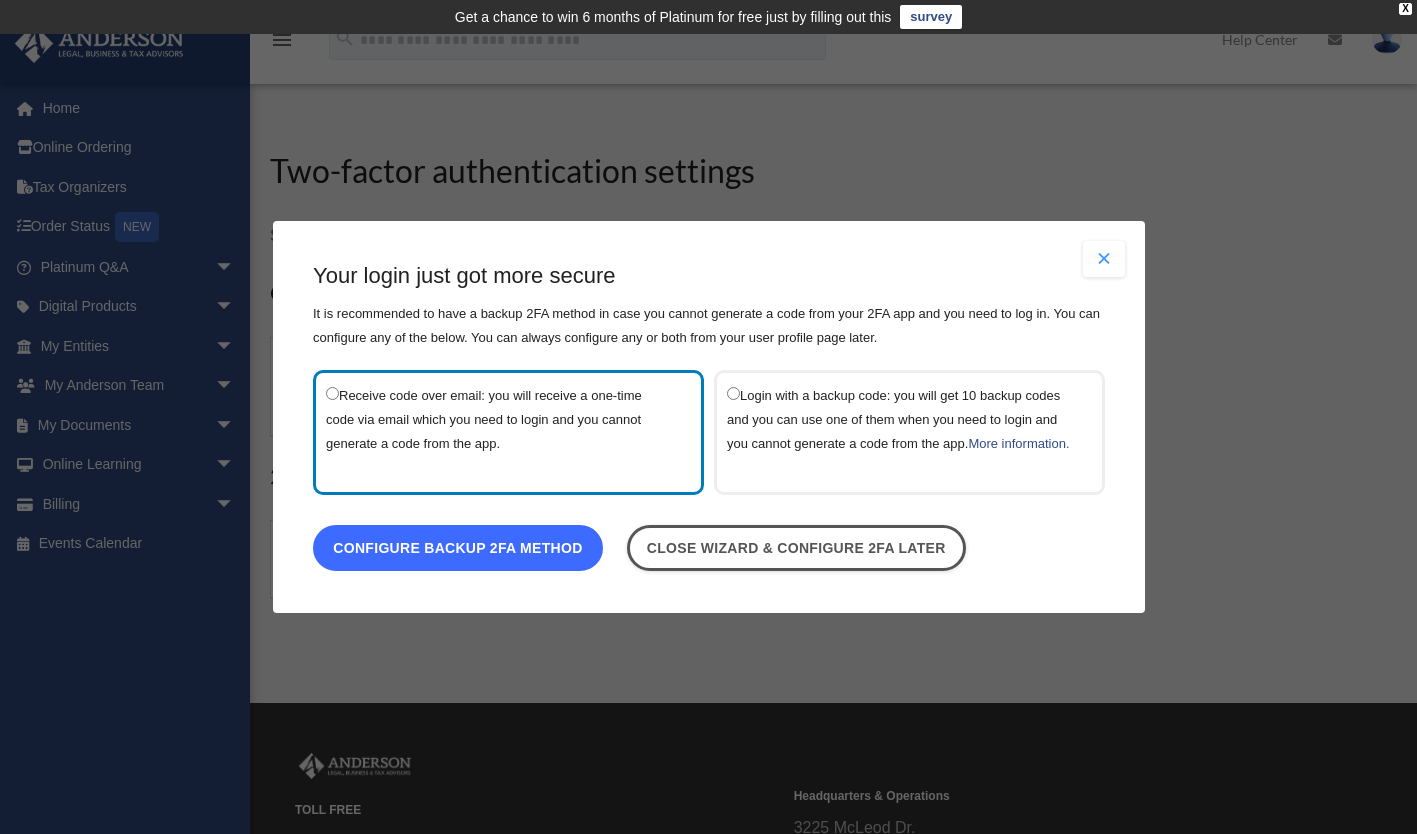 click on "Configure backup 2FA method" at bounding box center [458, 548] 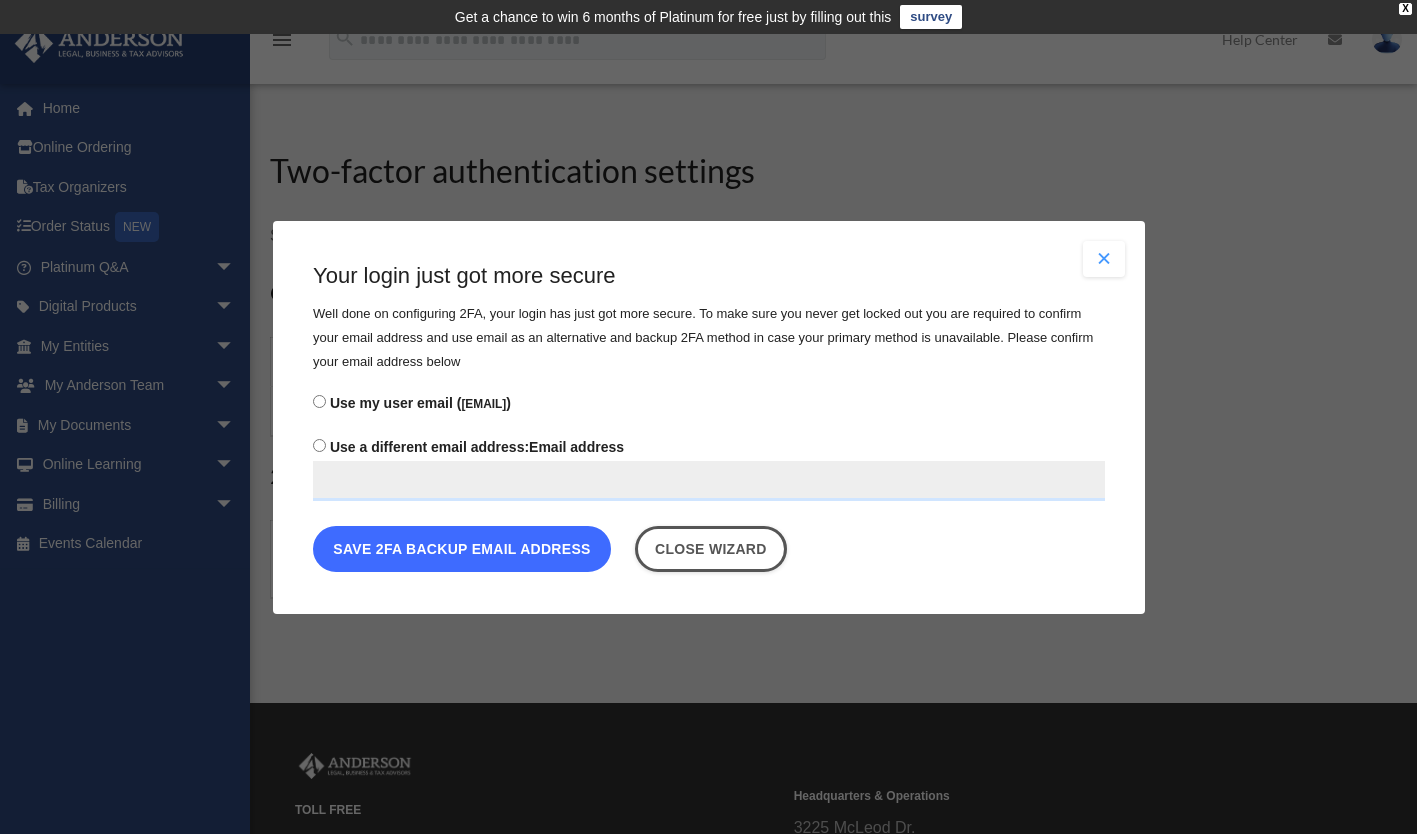 click on "Save 2FA backup email address" at bounding box center [462, 548] 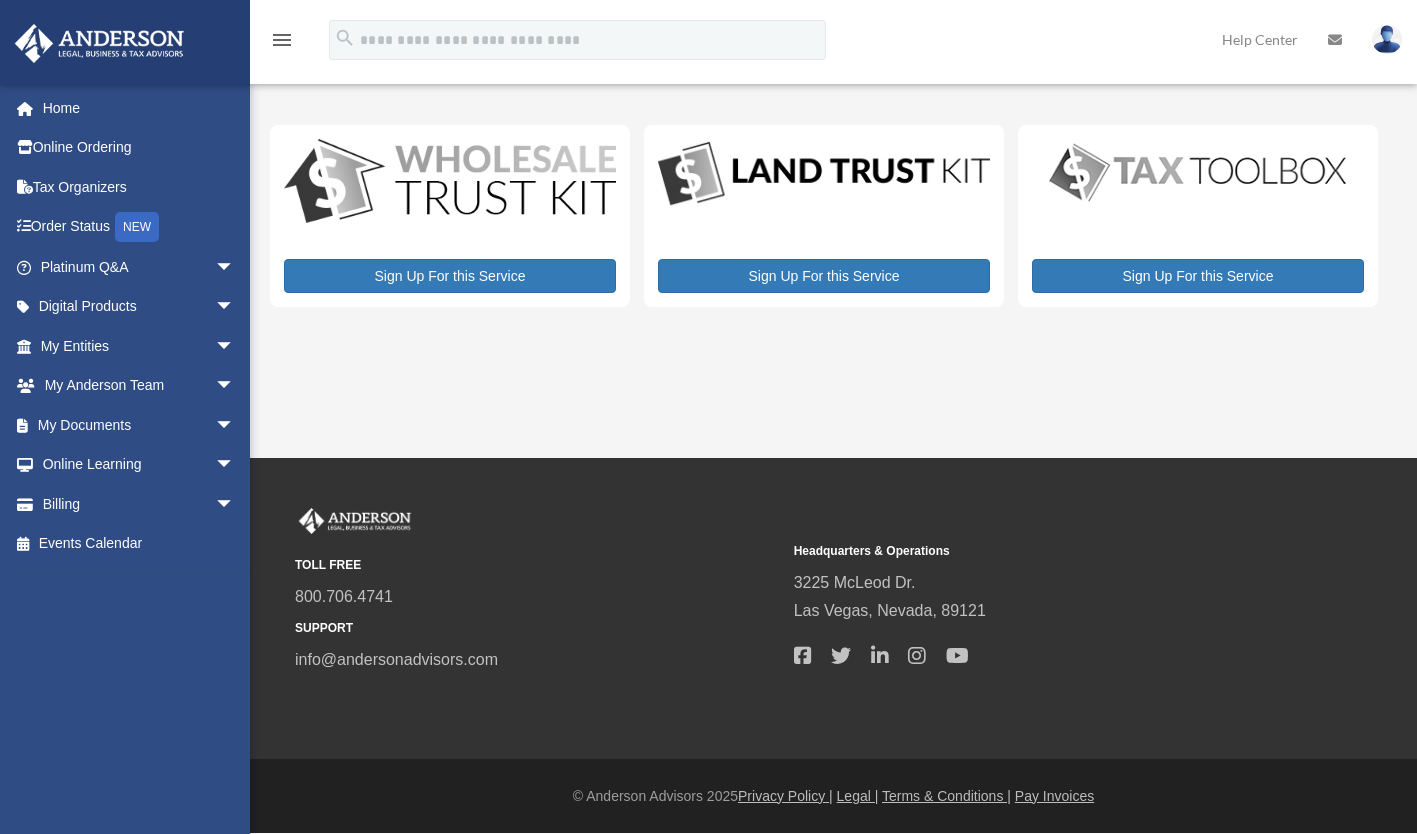 scroll, scrollTop: 0, scrollLeft: 0, axis: both 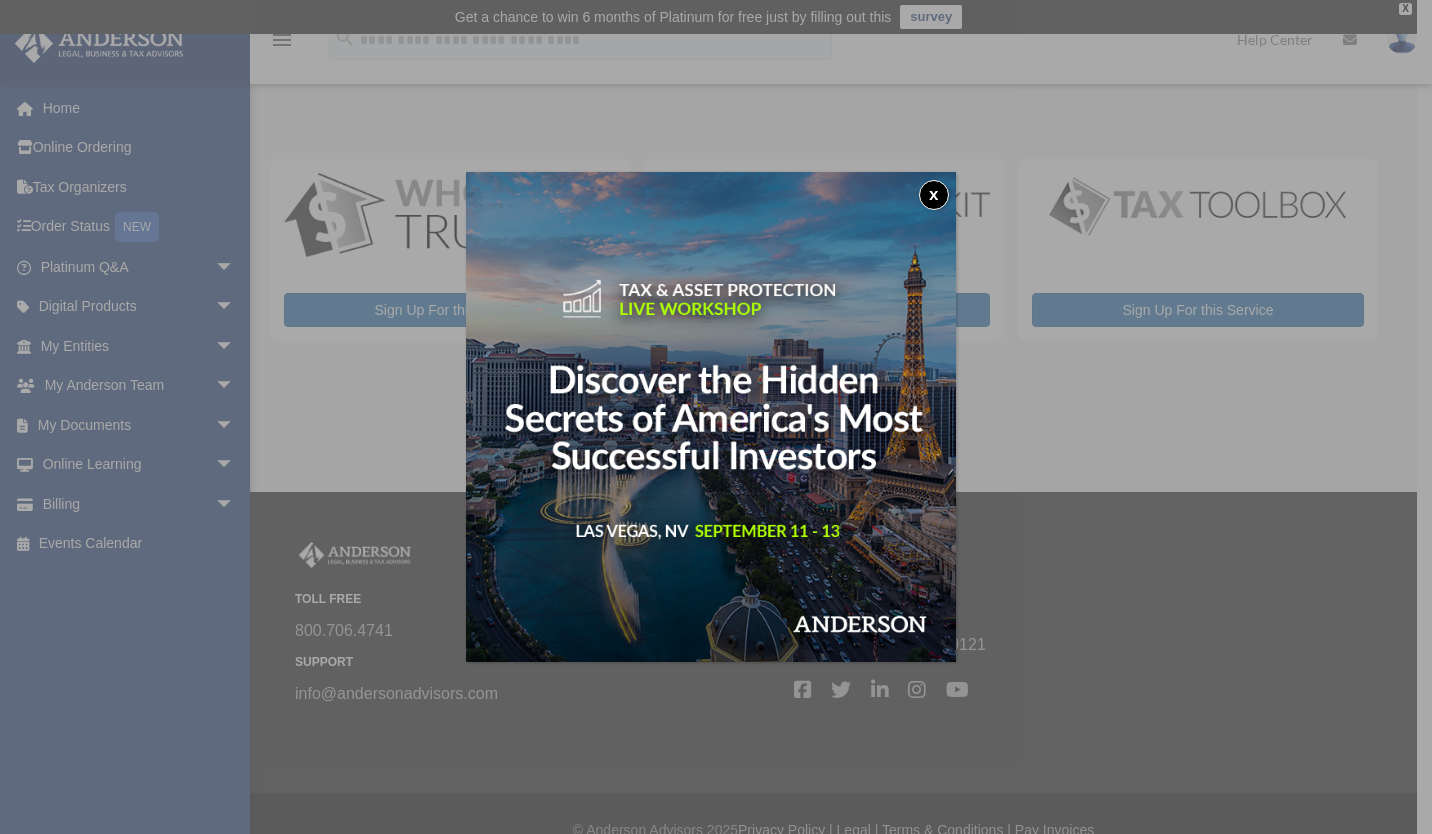click on "x" at bounding box center [934, 195] 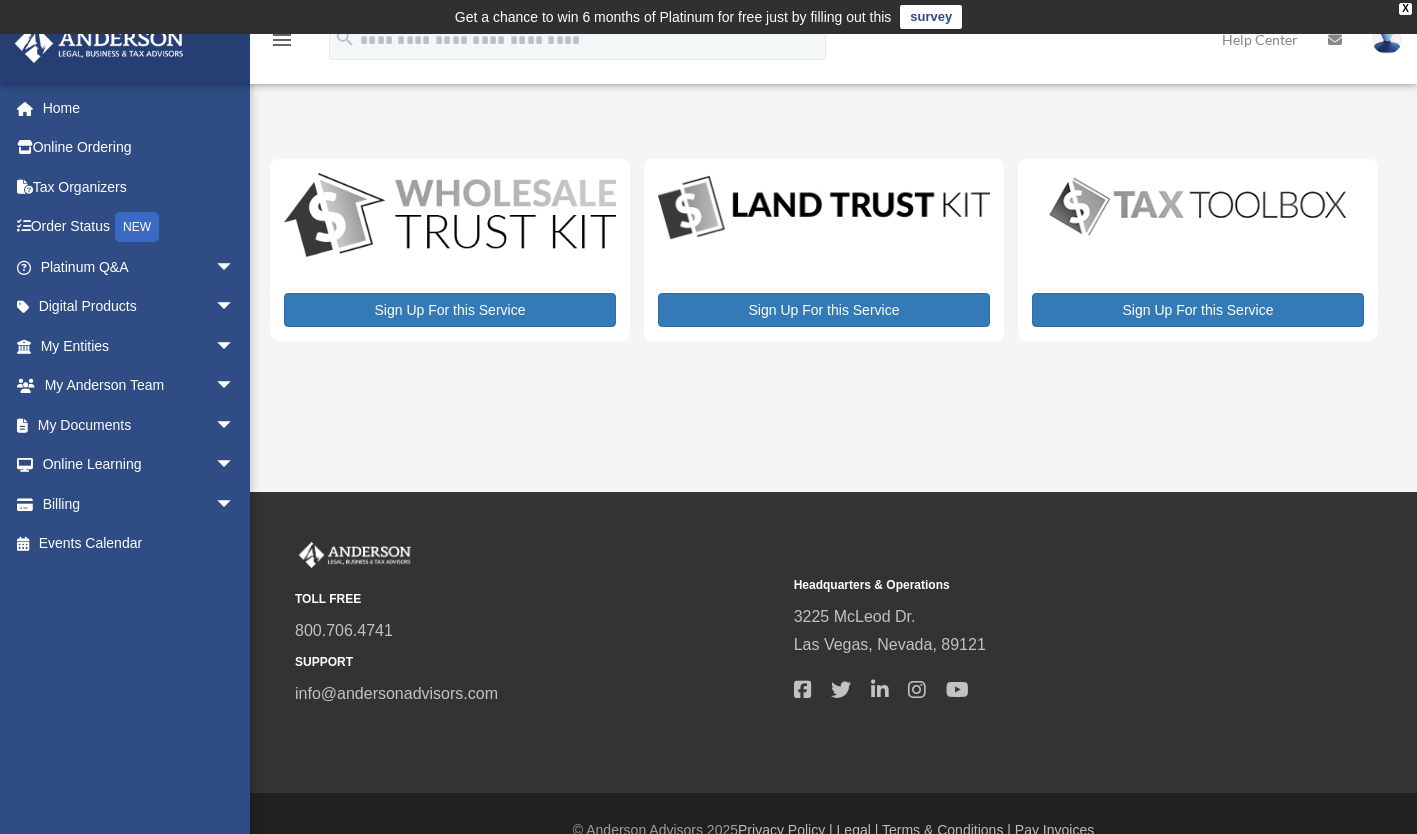 scroll, scrollTop: 0, scrollLeft: 0, axis: both 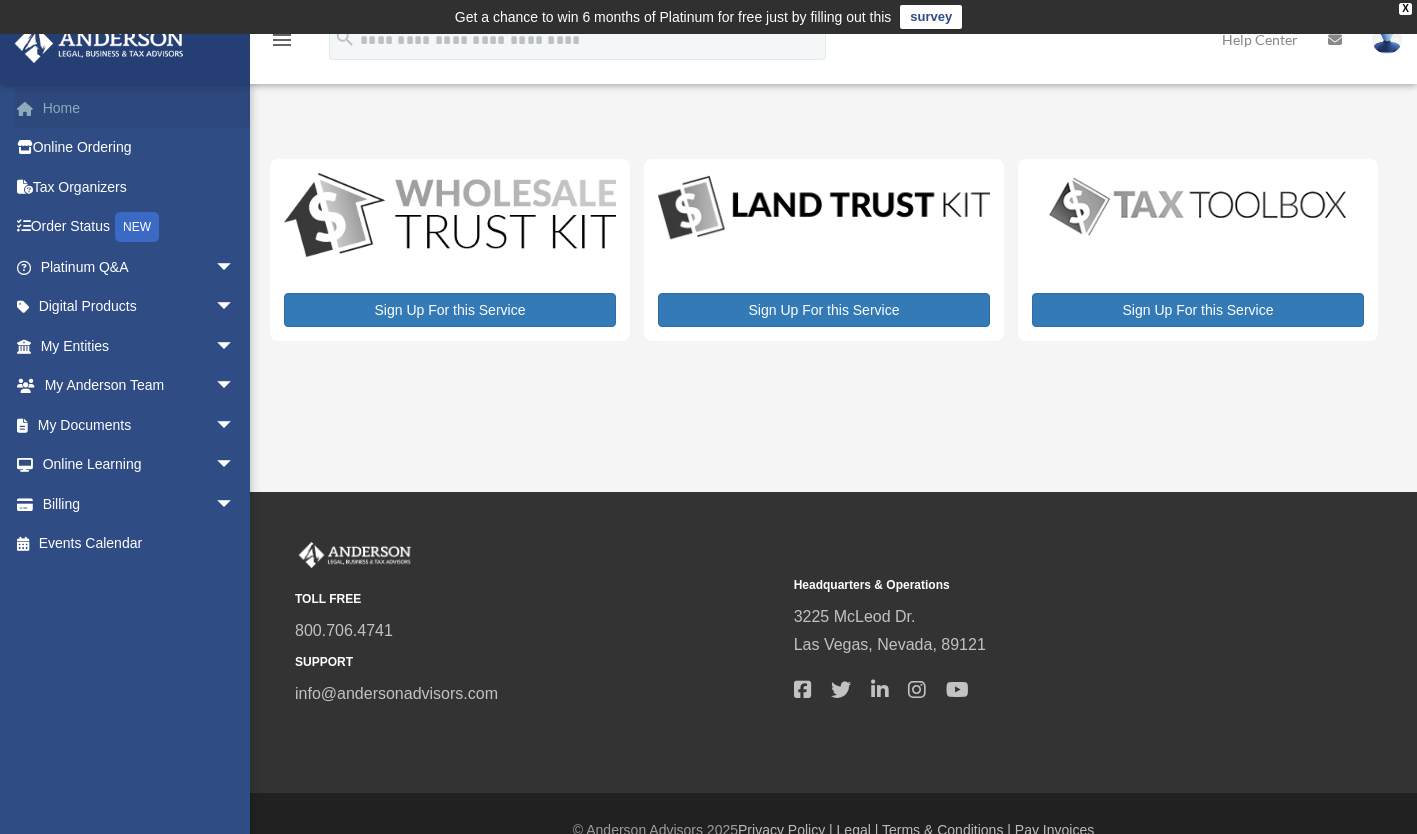 click on "Home" at bounding box center (139, 108) 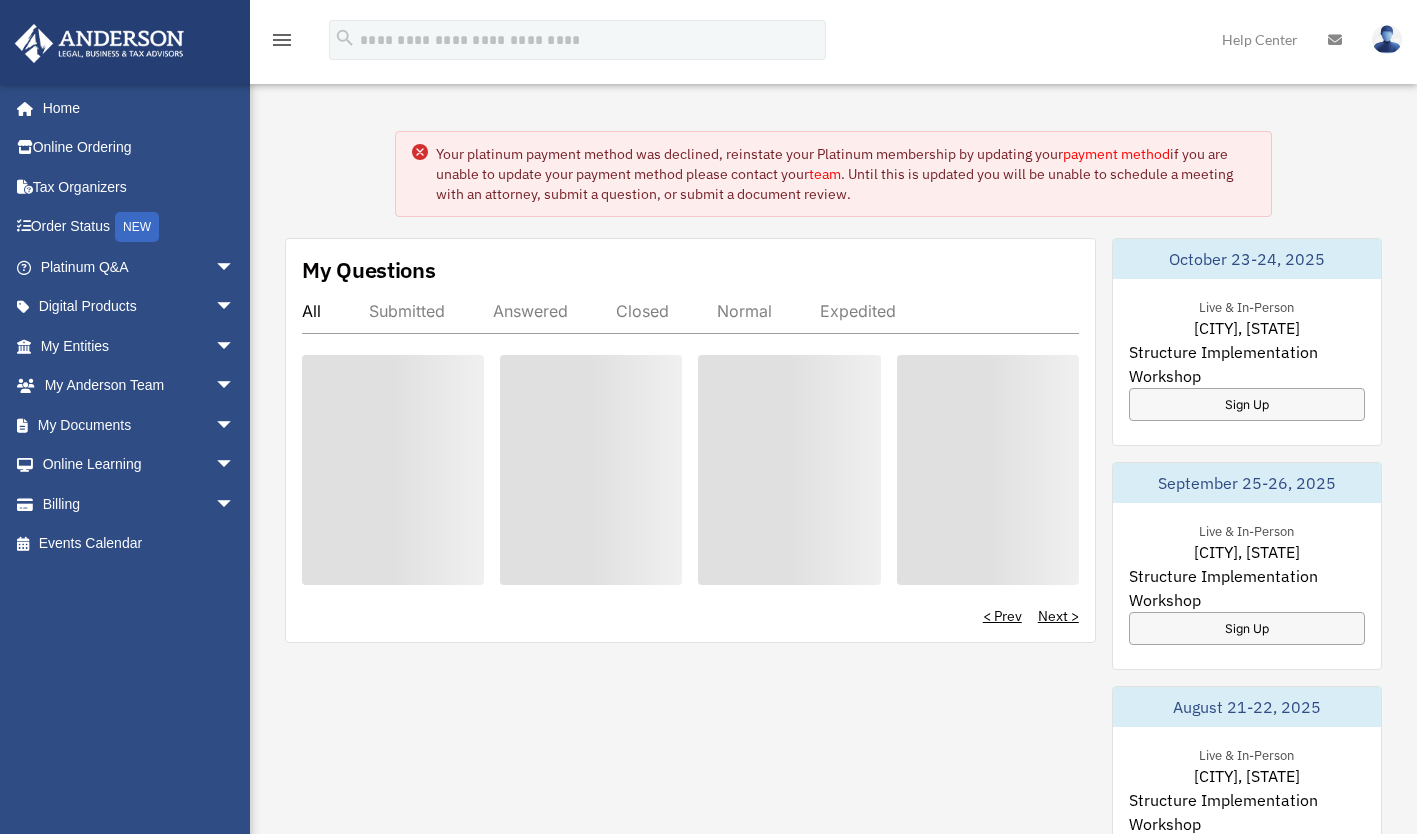 scroll, scrollTop: 0, scrollLeft: 0, axis: both 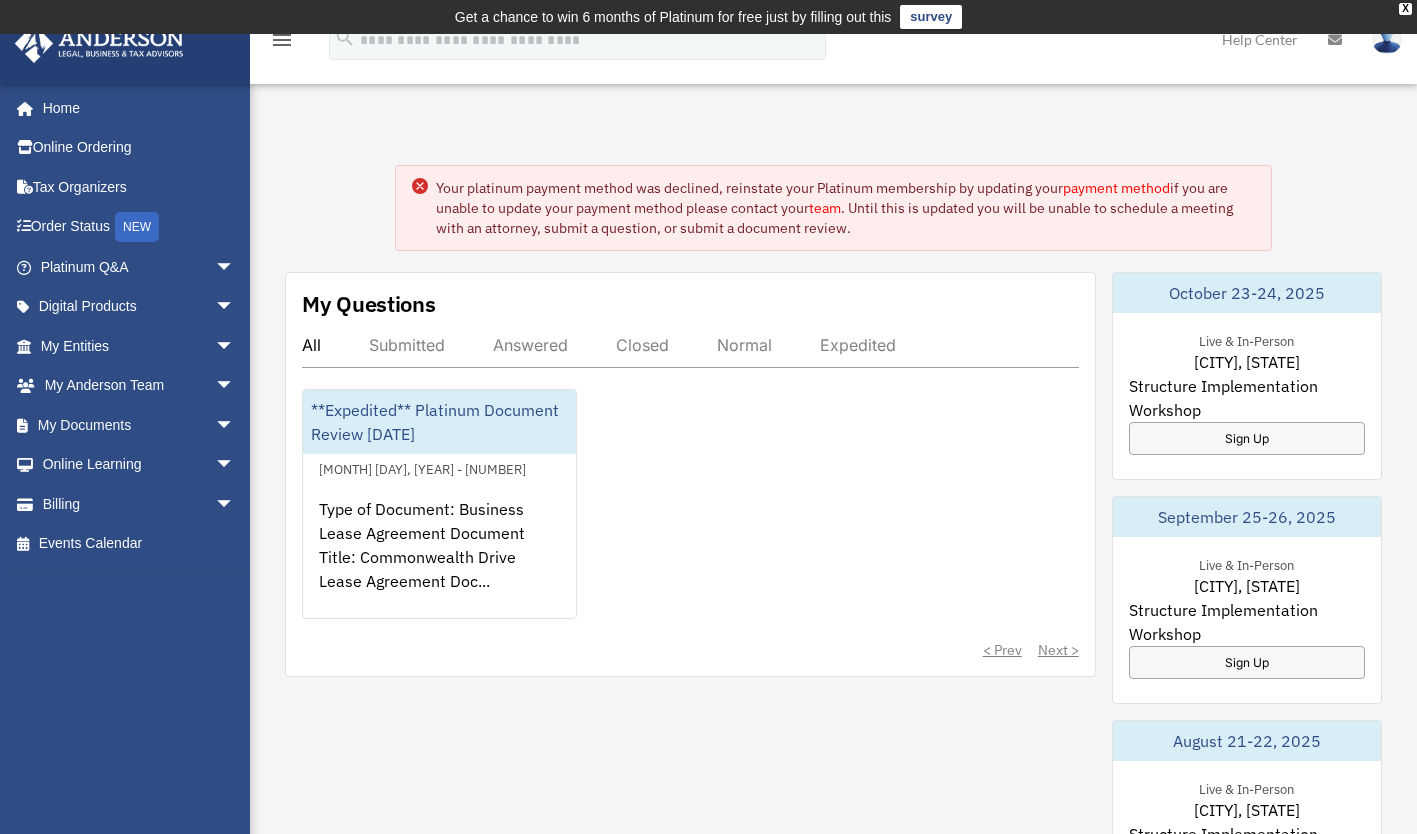 click on "payment method" at bounding box center (1116, 188) 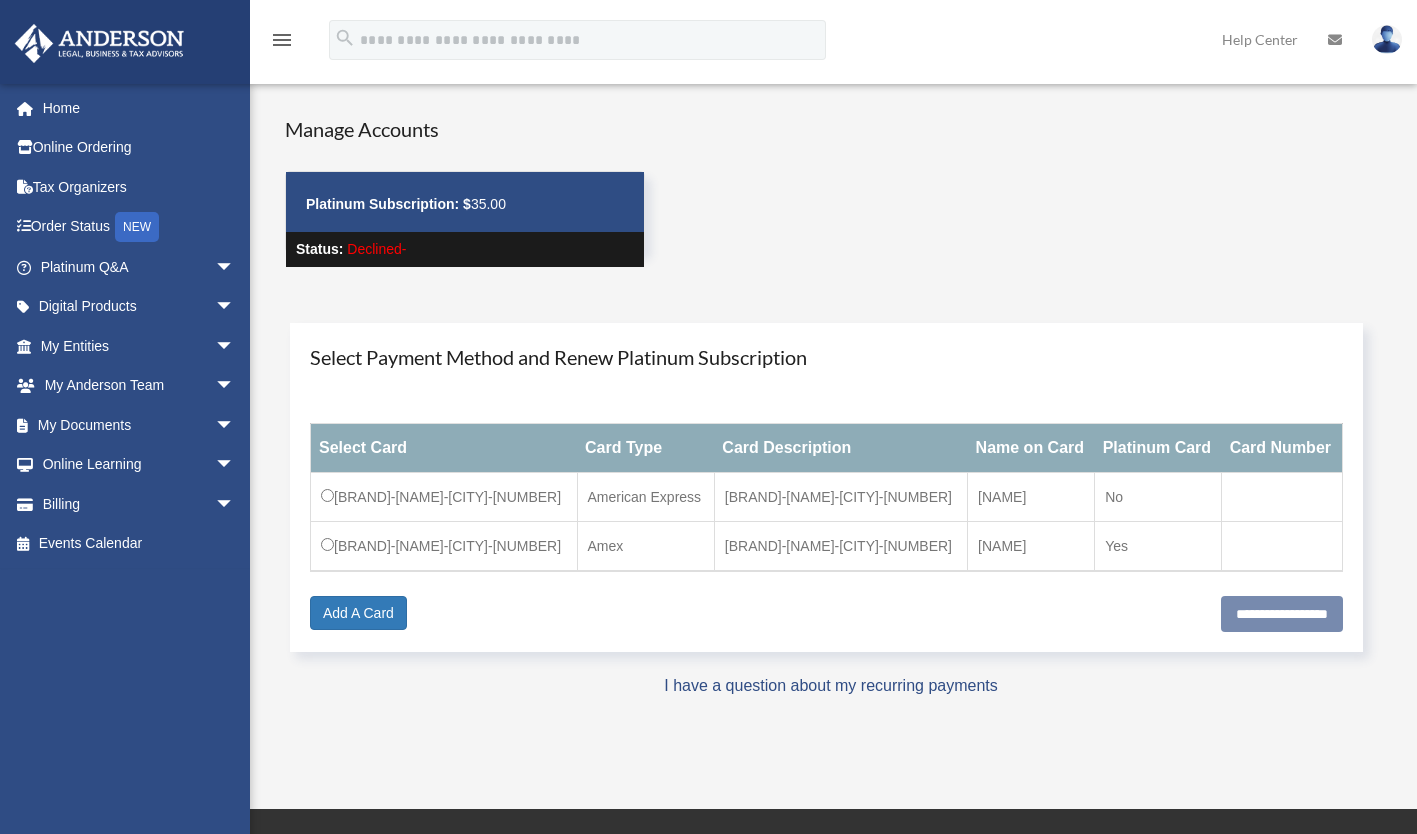 scroll, scrollTop: 0, scrollLeft: 0, axis: both 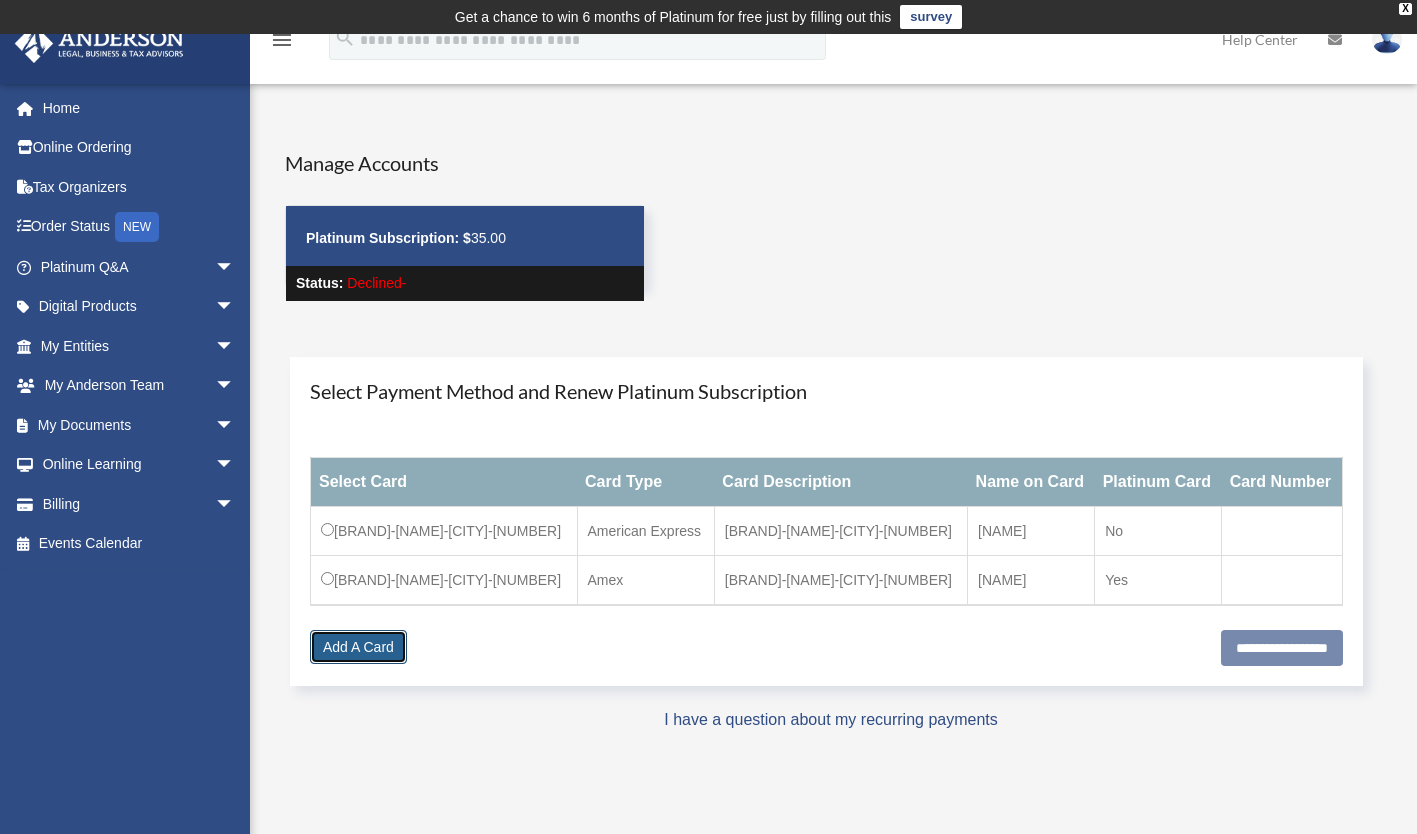 click on "Add A Card" at bounding box center (358, 647) 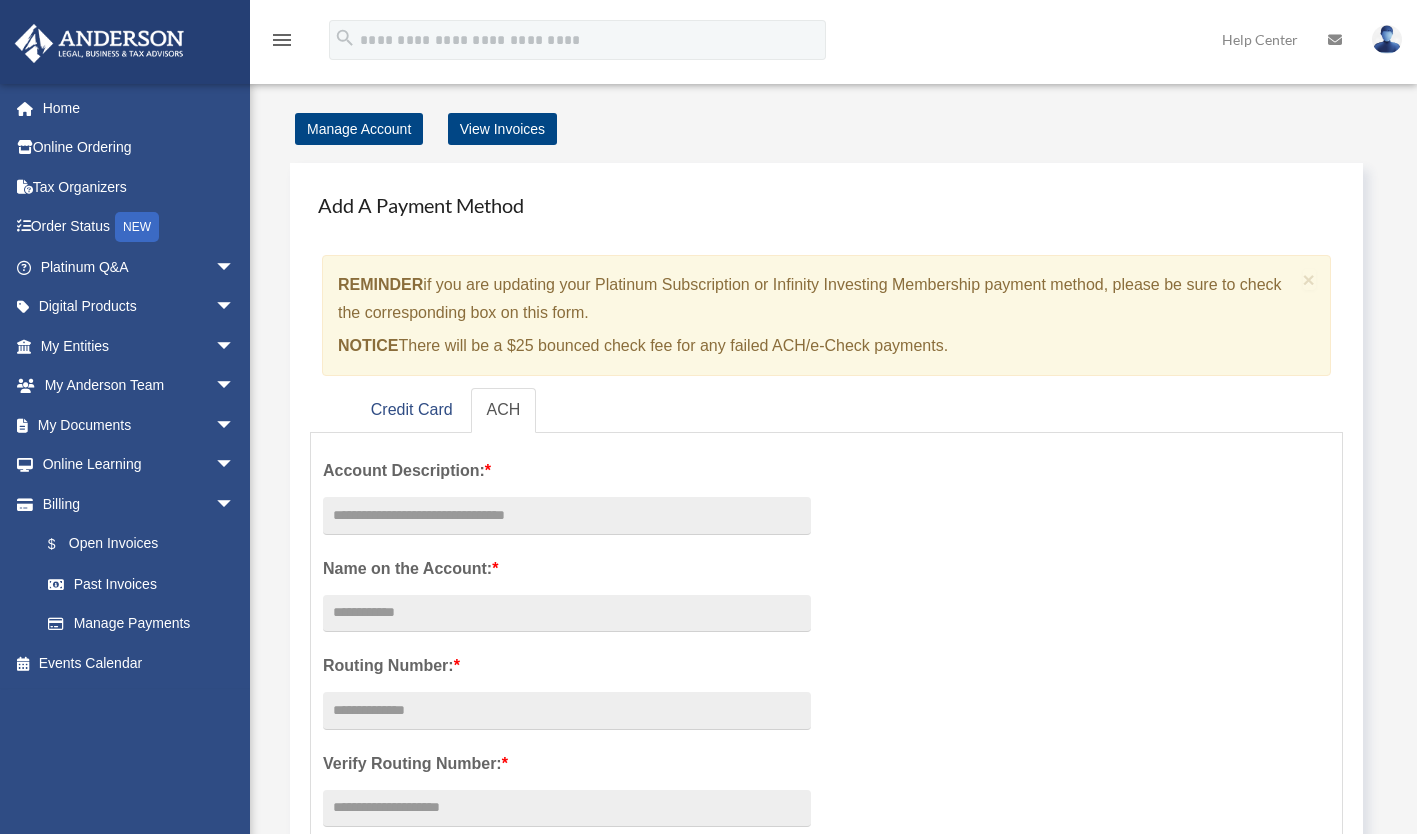 scroll, scrollTop: 0, scrollLeft: 0, axis: both 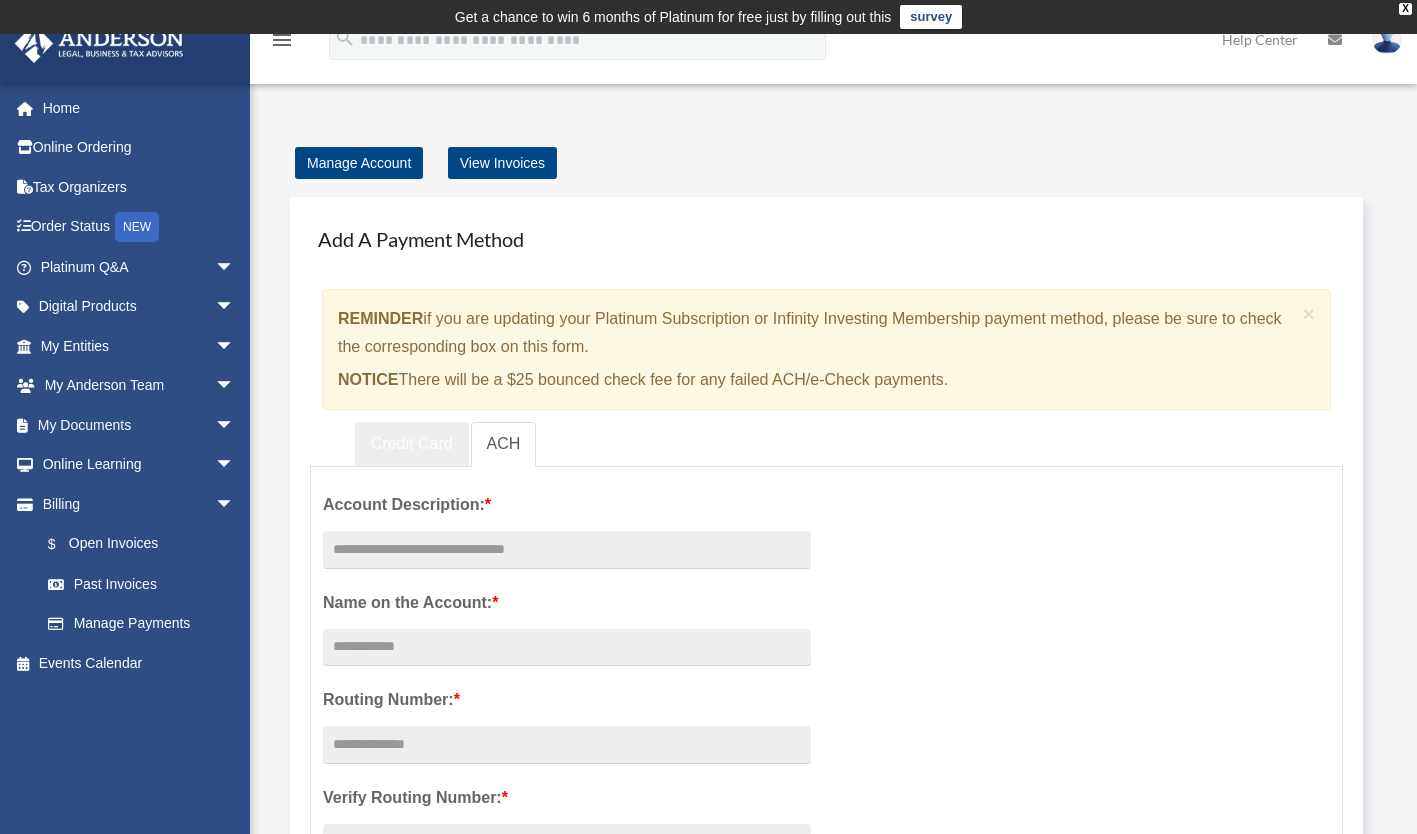 click on "Credit Card" at bounding box center [412, 444] 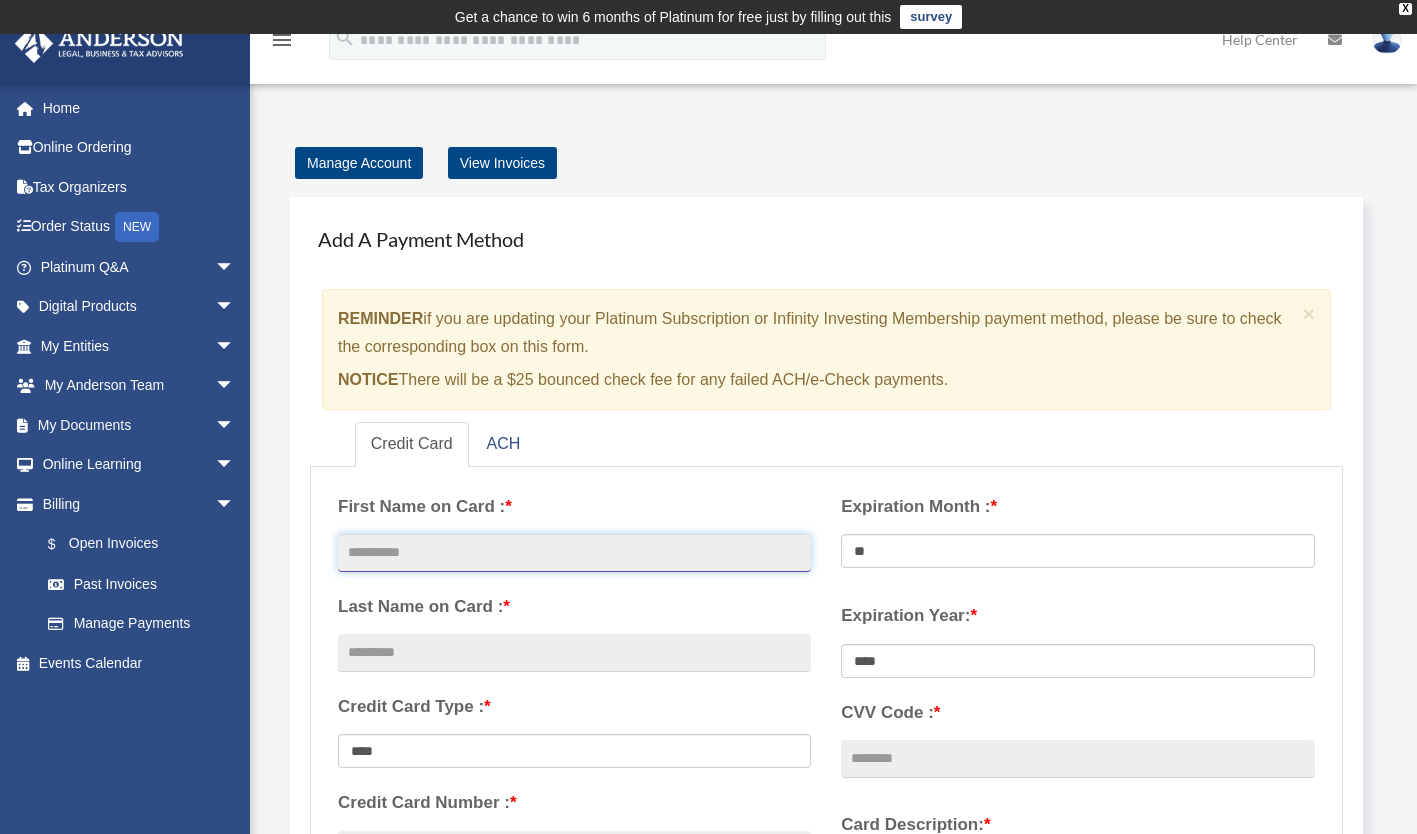click at bounding box center [574, 553] 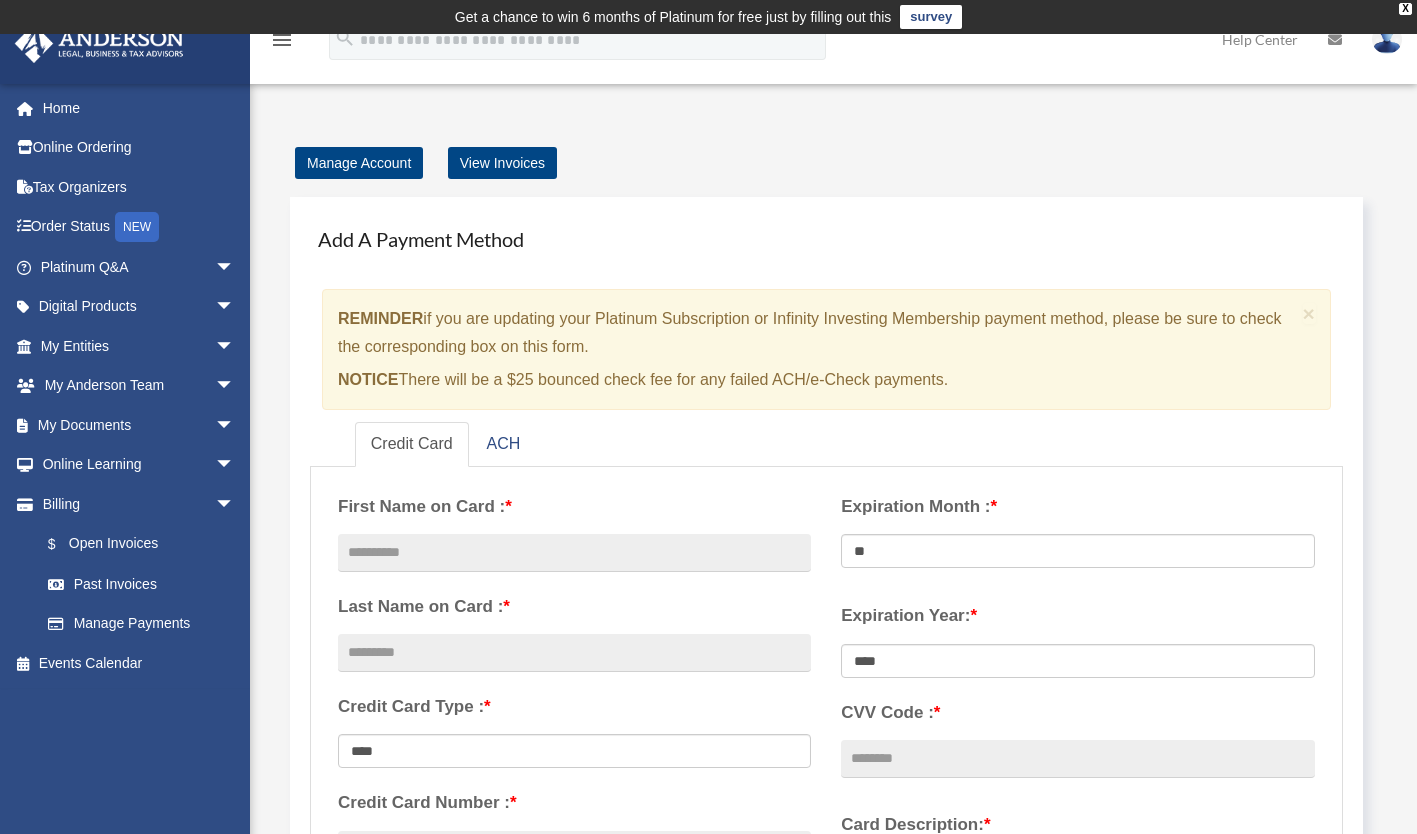 type on "**********" 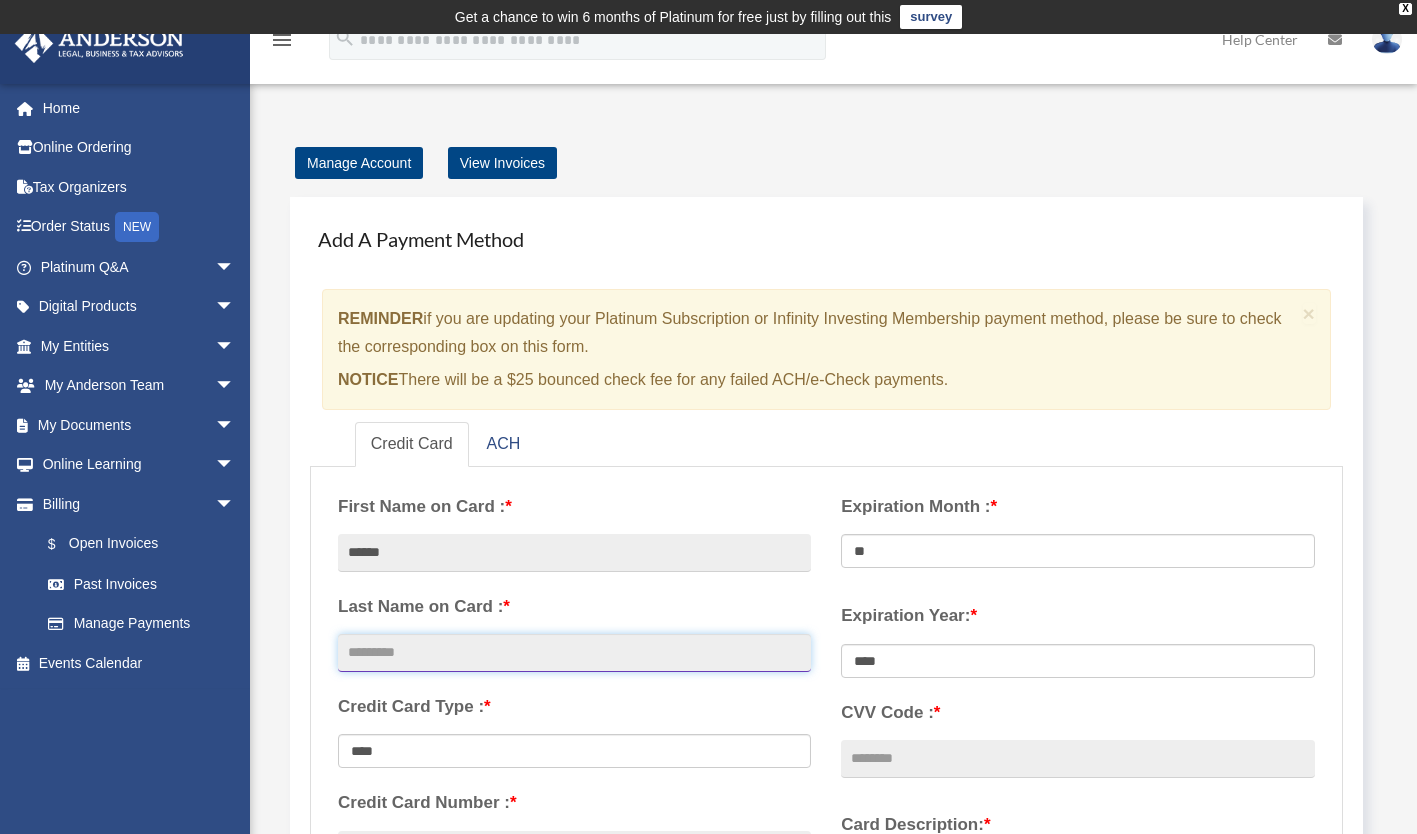 type on "*********" 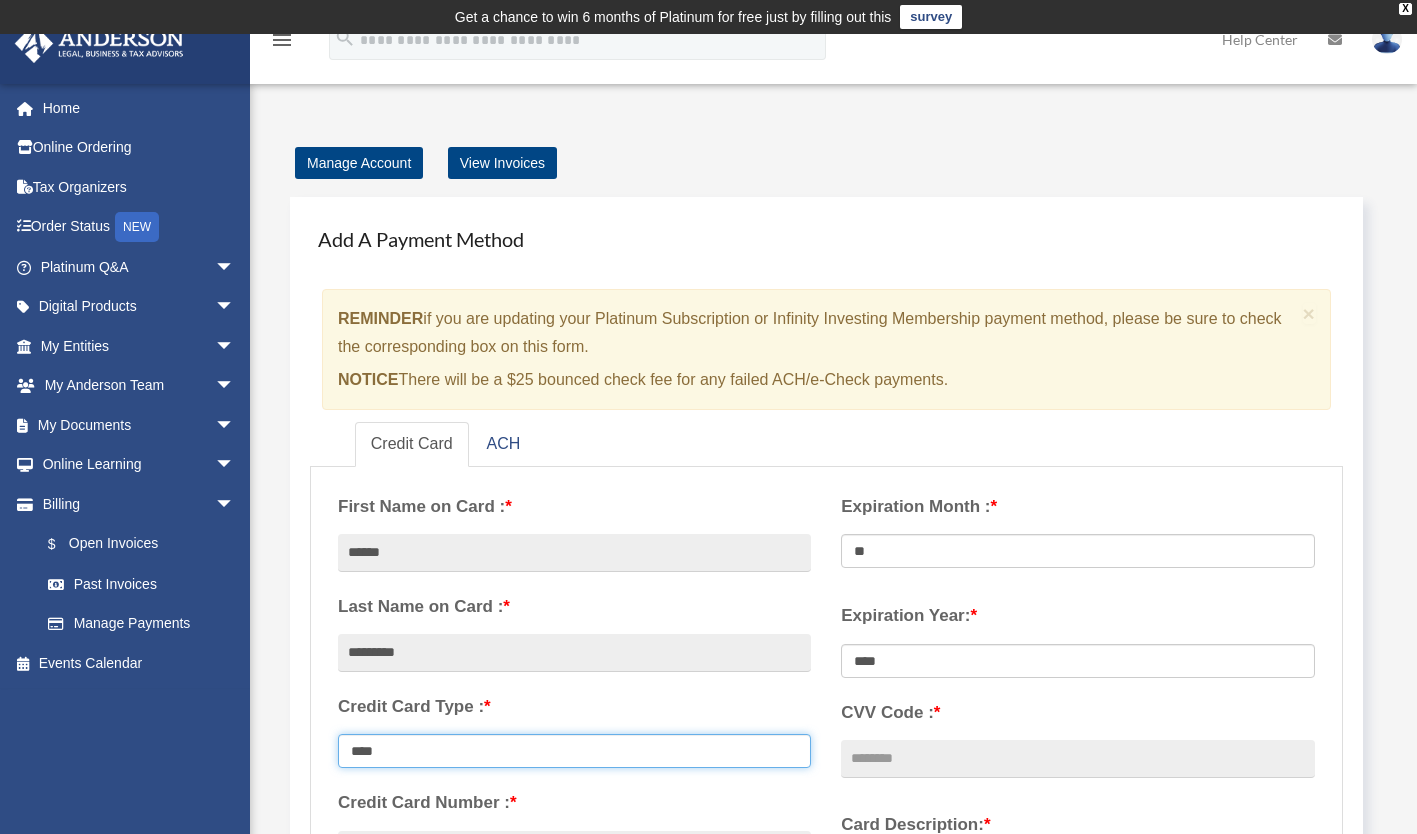select on "****" 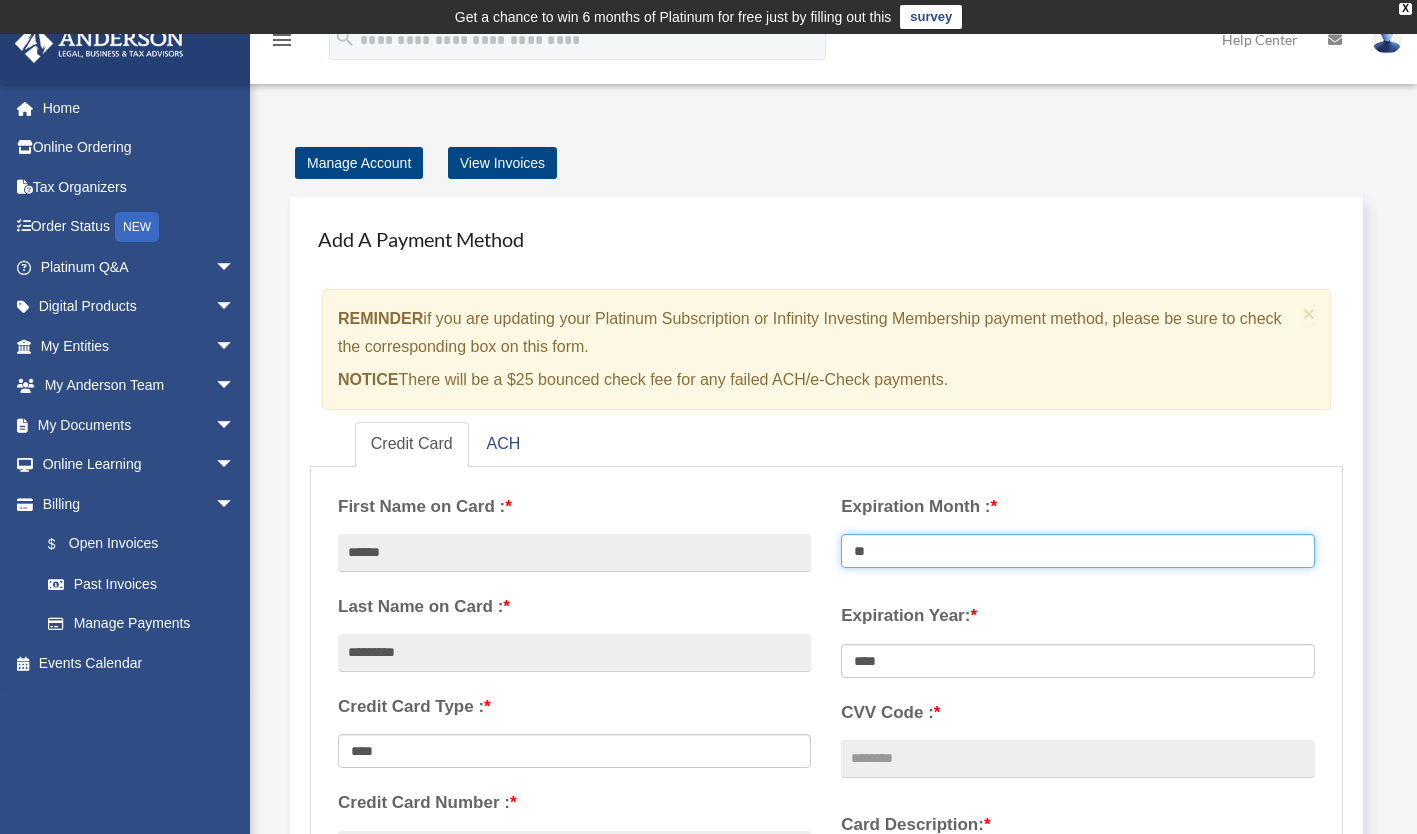 select on "**" 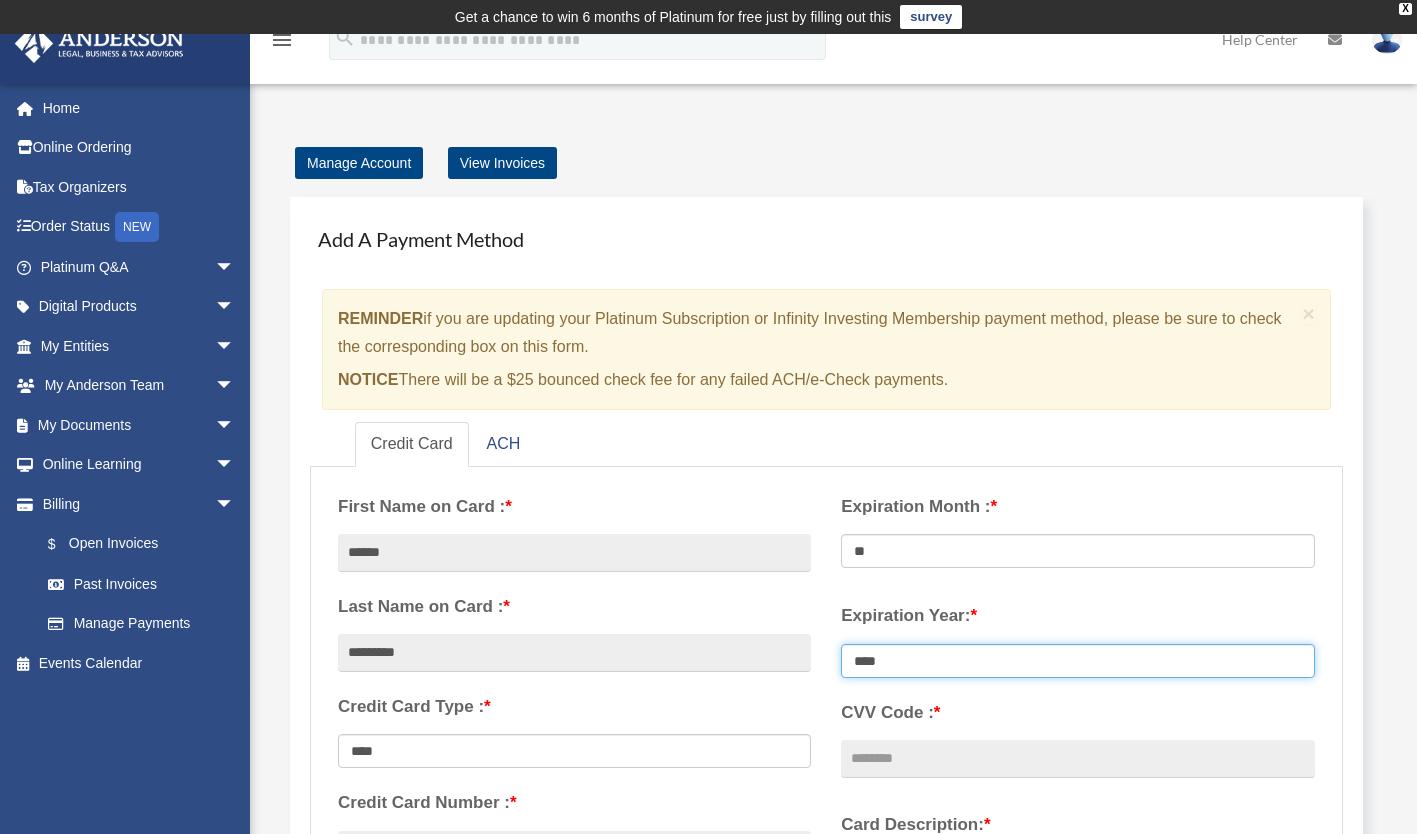 type on "****" 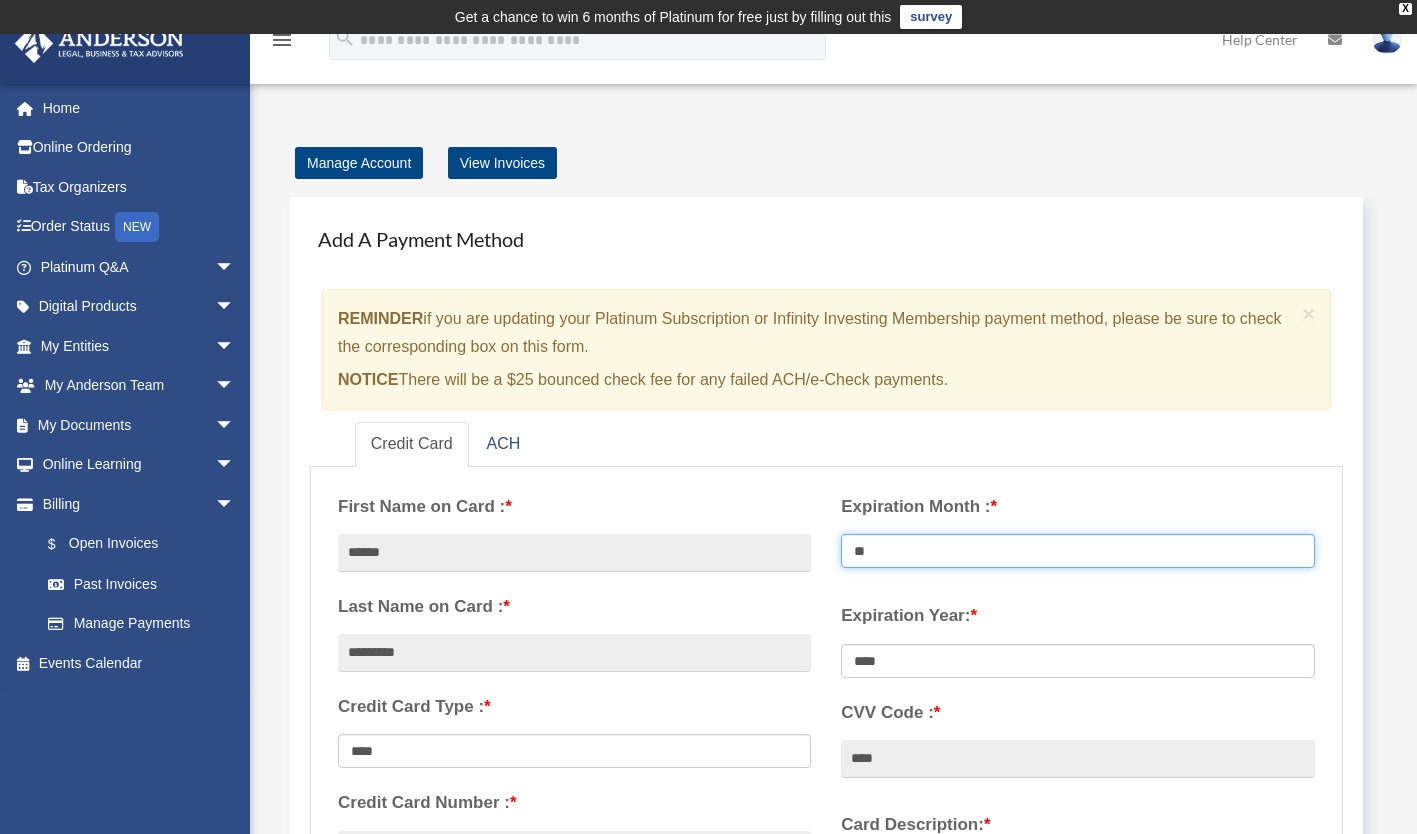 click on "**
**
**
**
**
**
**
** ** ** ** **" at bounding box center (1077, 551) 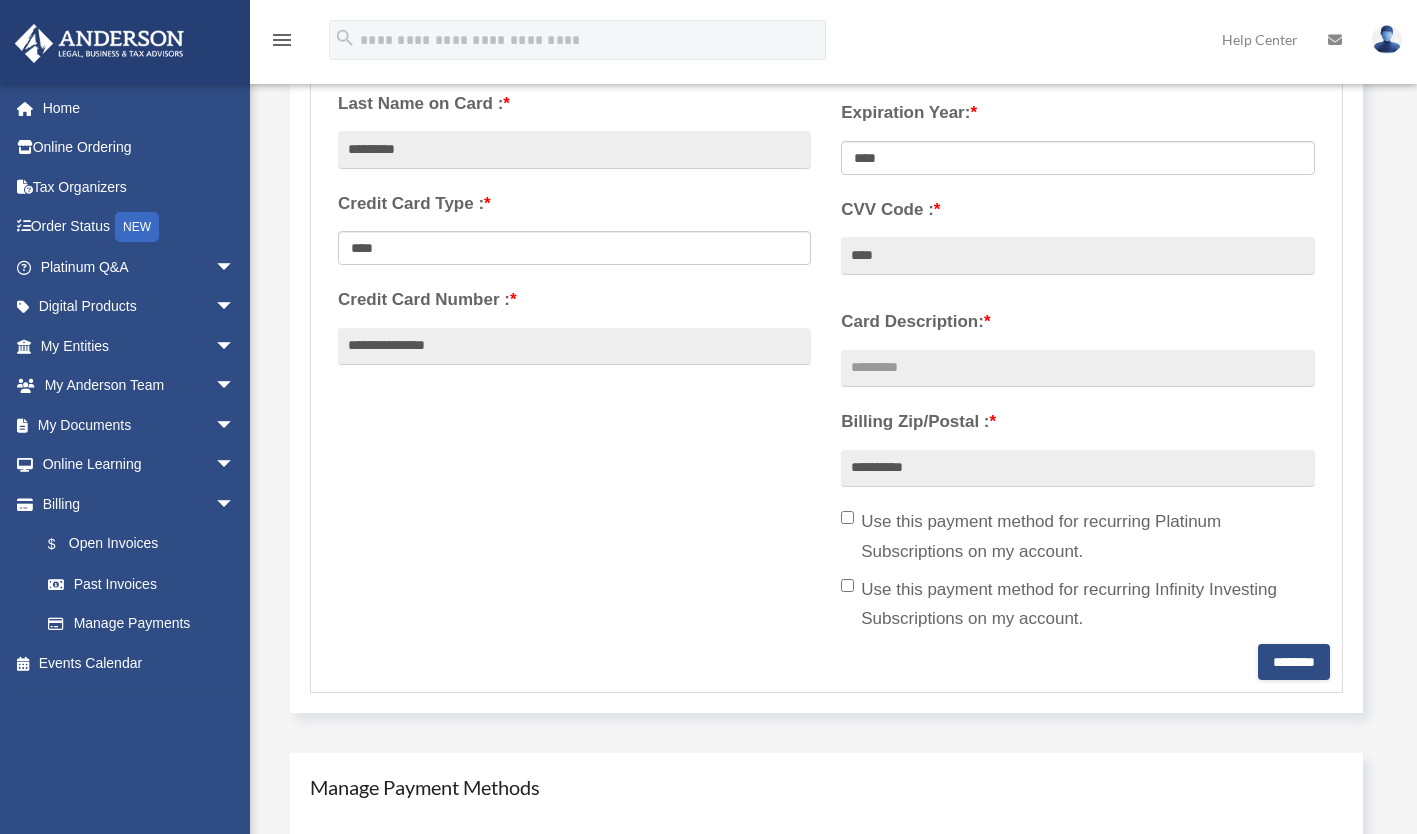 scroll, scrollTop: 504, scrollLeft: 0, axis: vertical 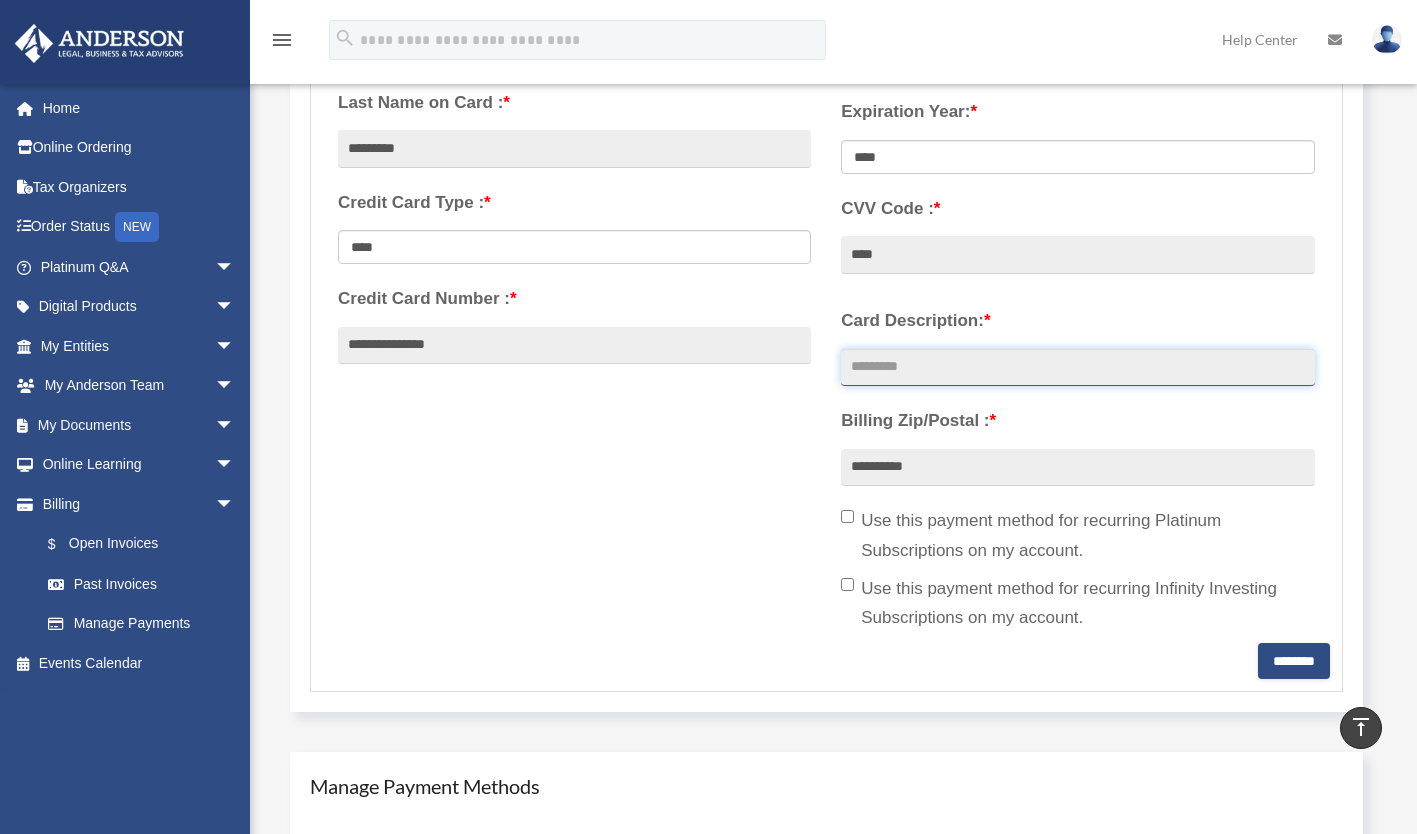 click on "Card Description: *" at bounding box center [1077, 368] 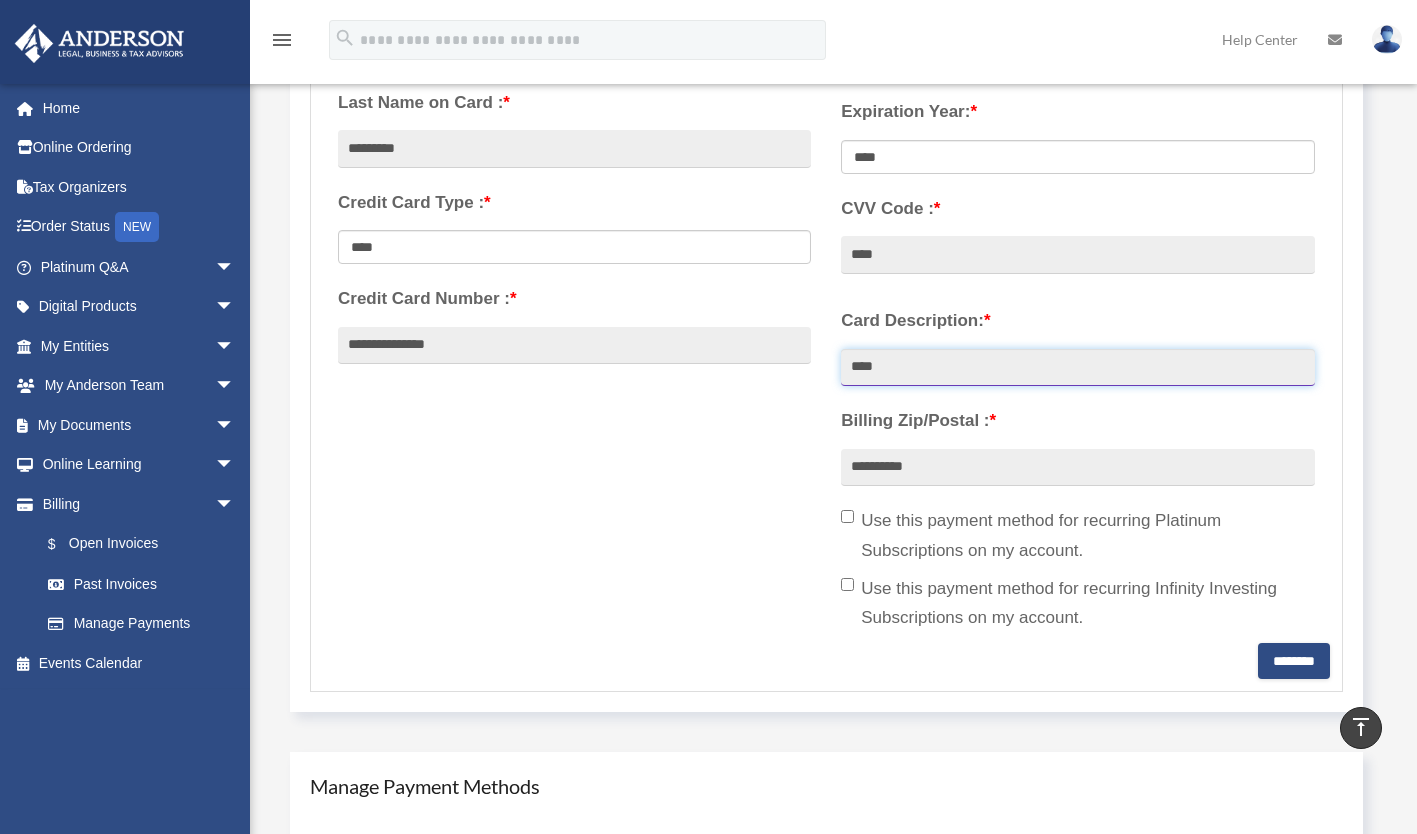 type on "****" 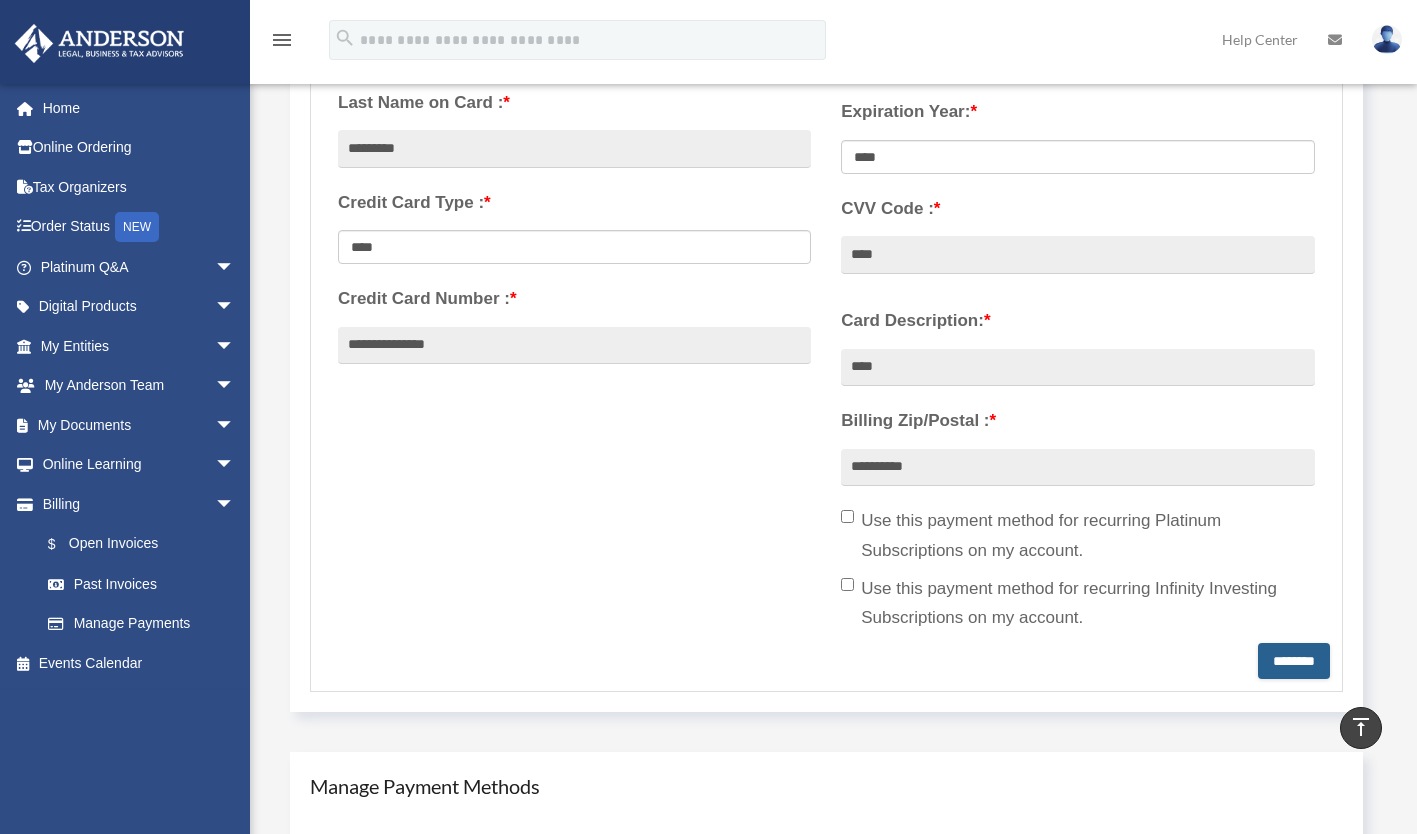 click on "********" at bounding box center [1294, 661] 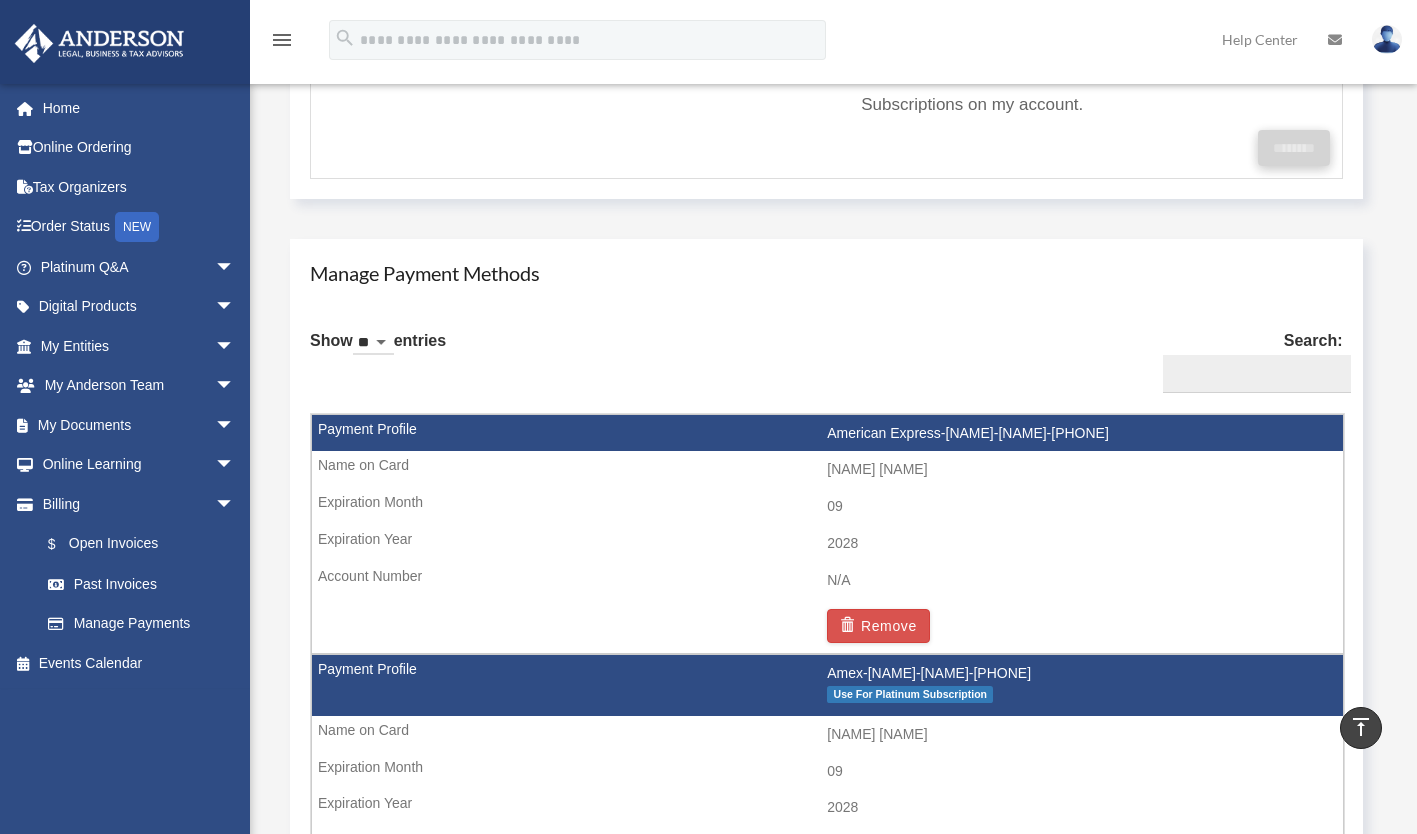 scroll, scrollTop: 1036, scrollLeft: 0, axis: vertical 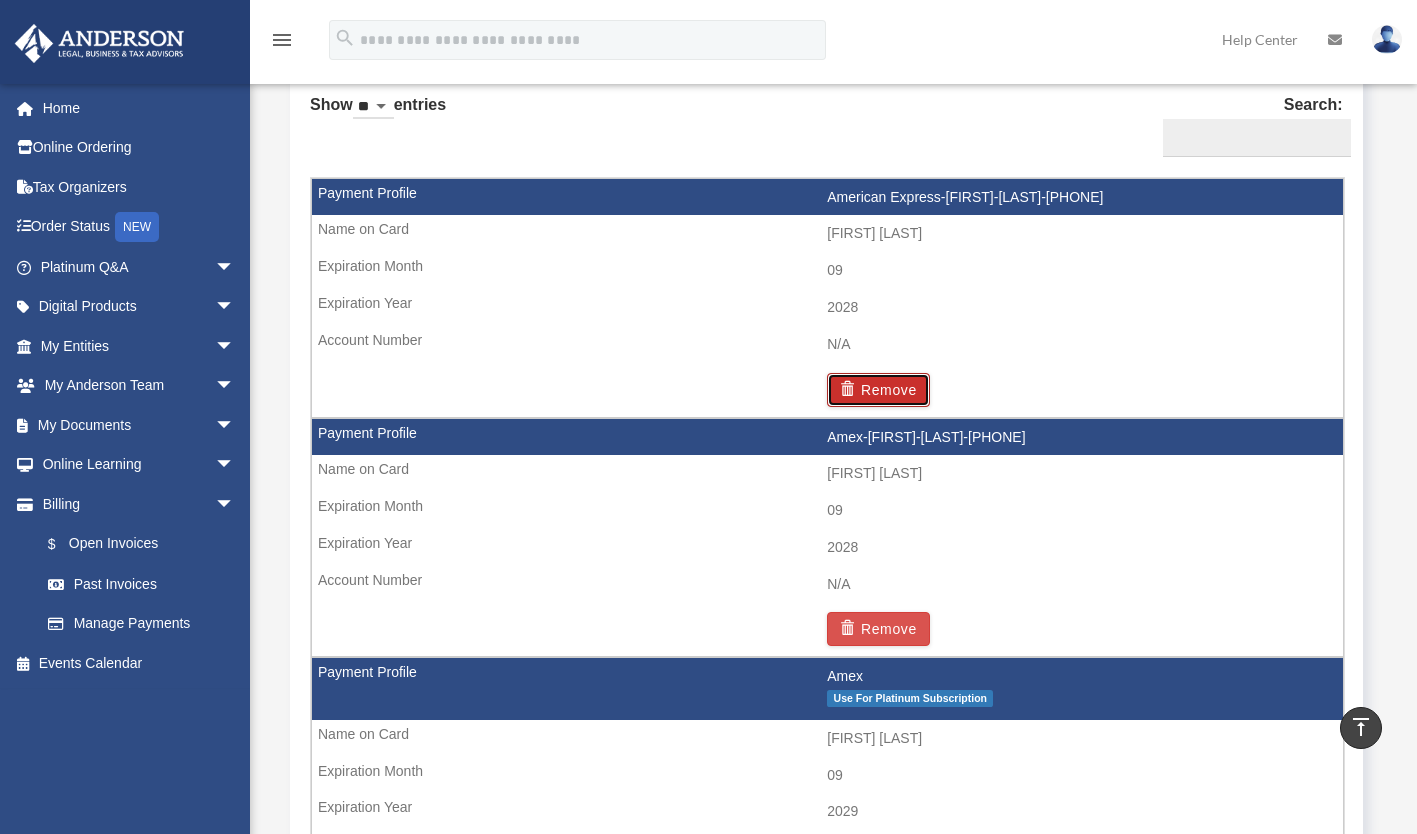 click on "Remove" at bounding box center (878, 390) 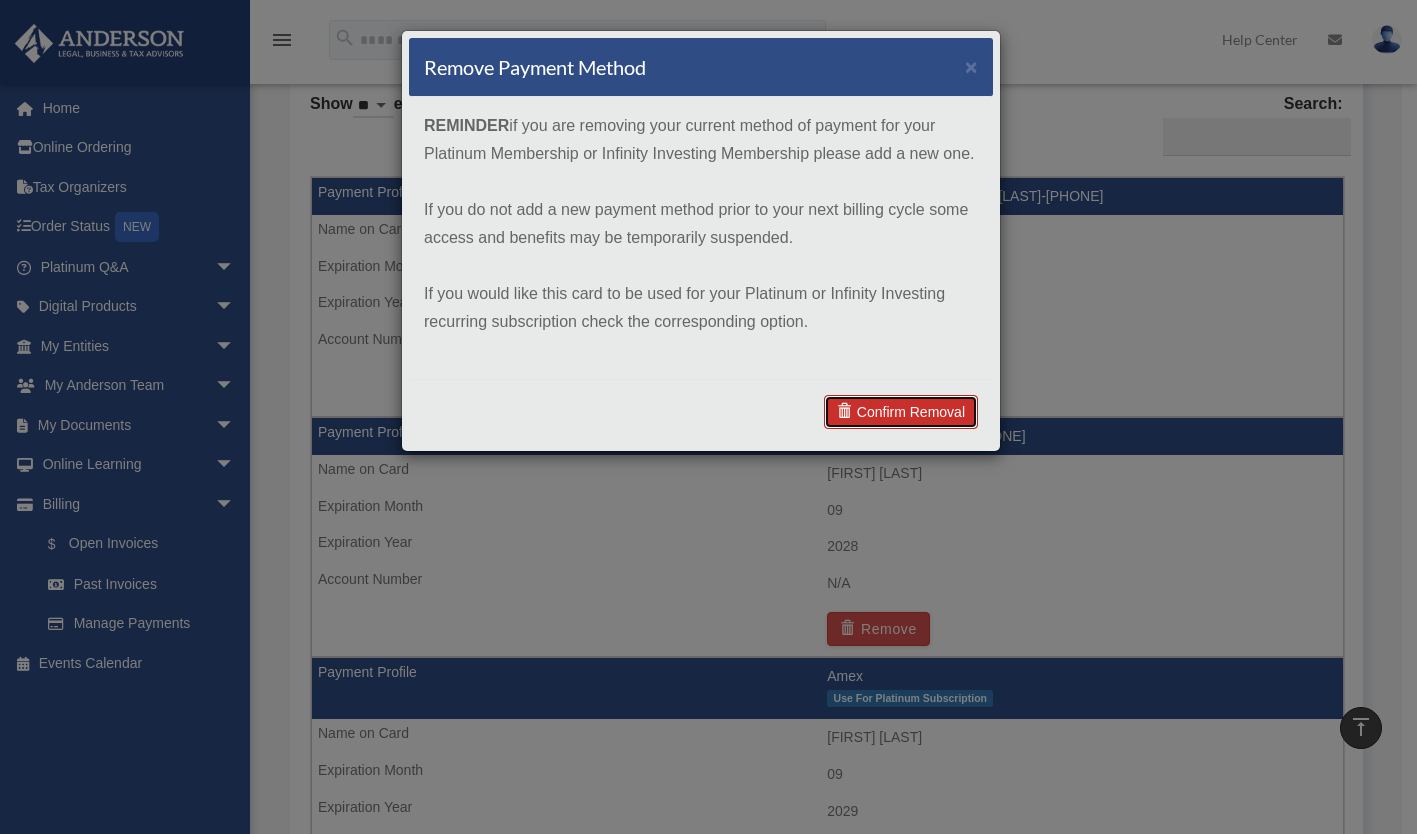 click on "Confirm Removal" at bounding box center (901, 412) 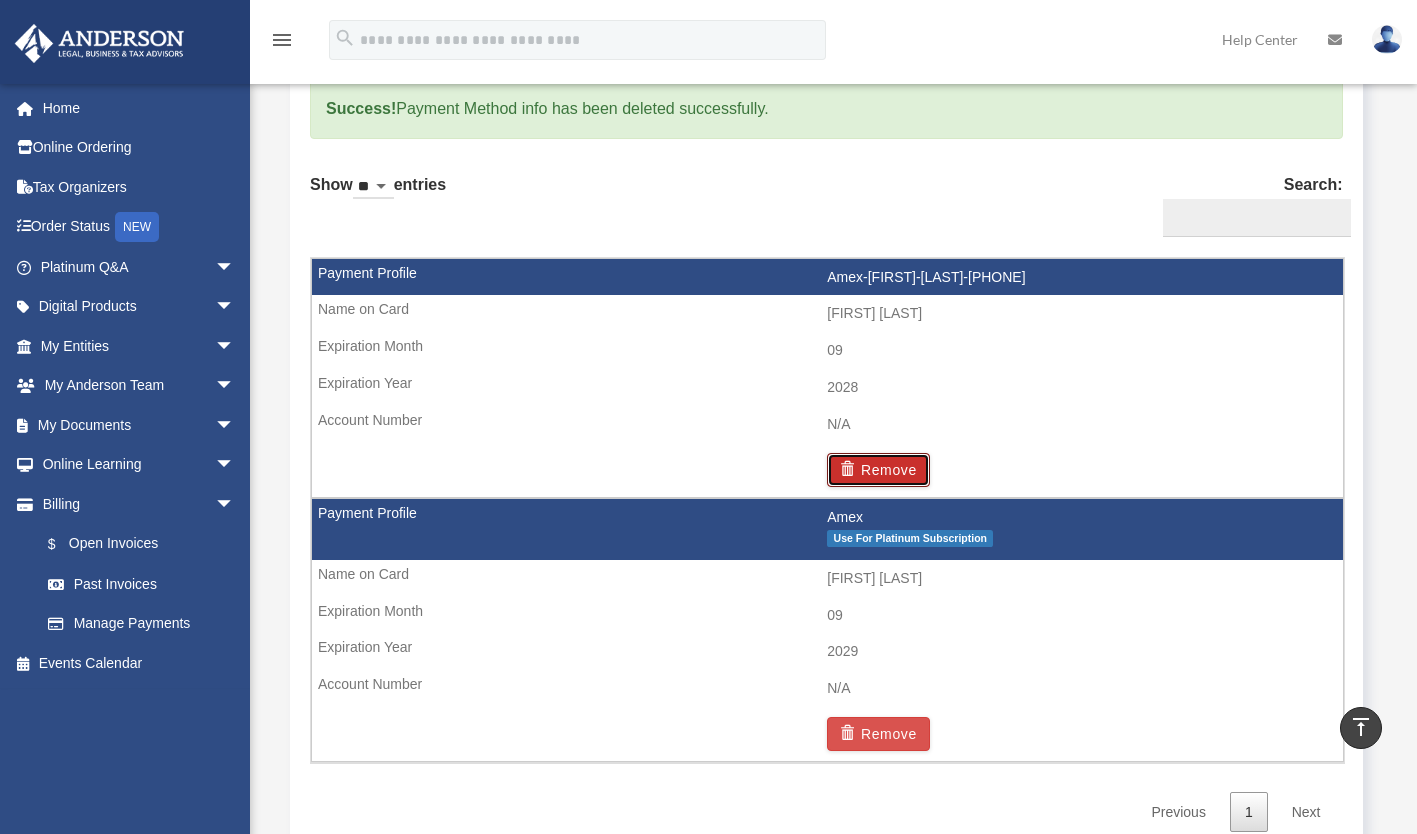 click on "Remove" at bounding box center [878, 470] 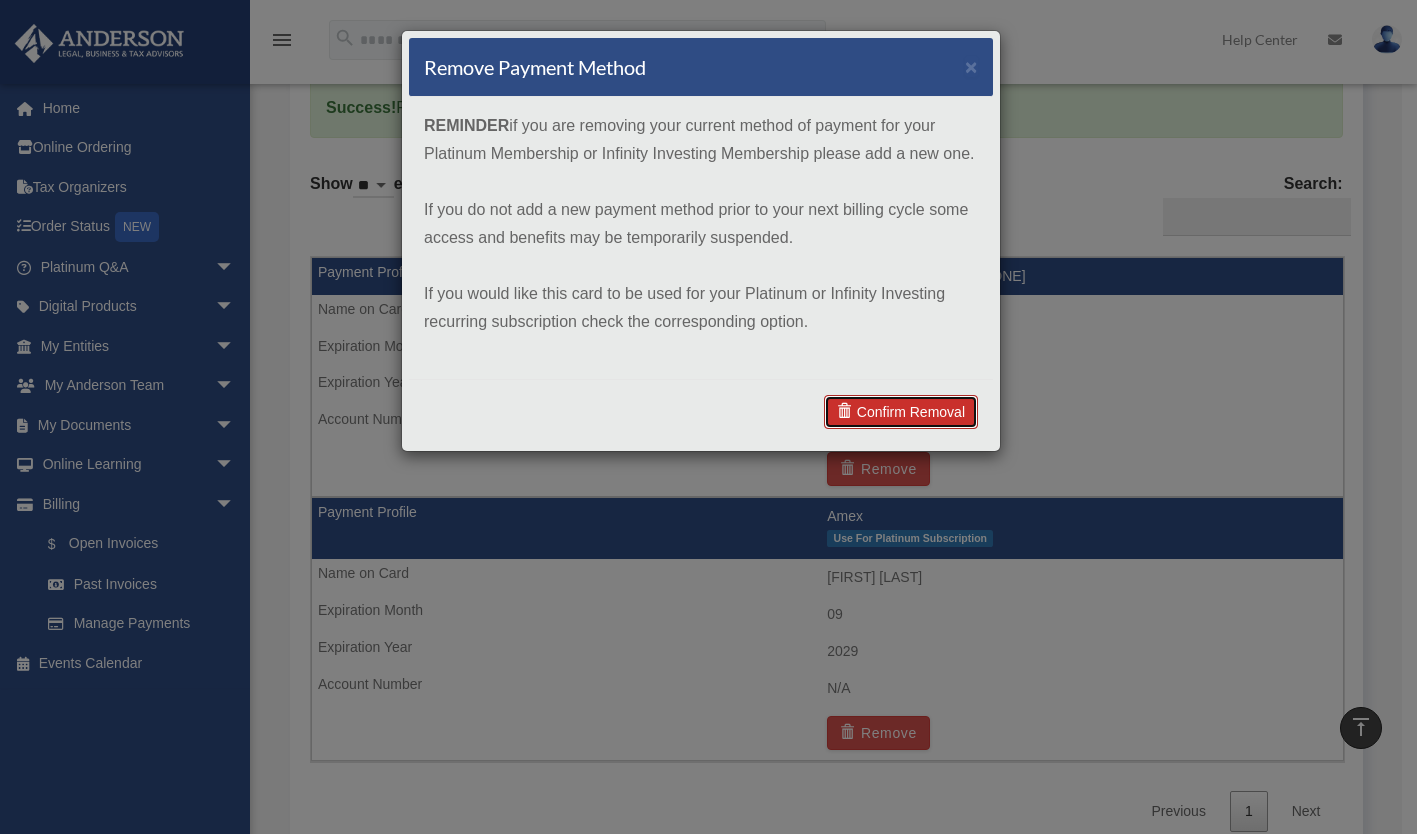 click on "Confirm Removal" at bounding box center [901, 412] 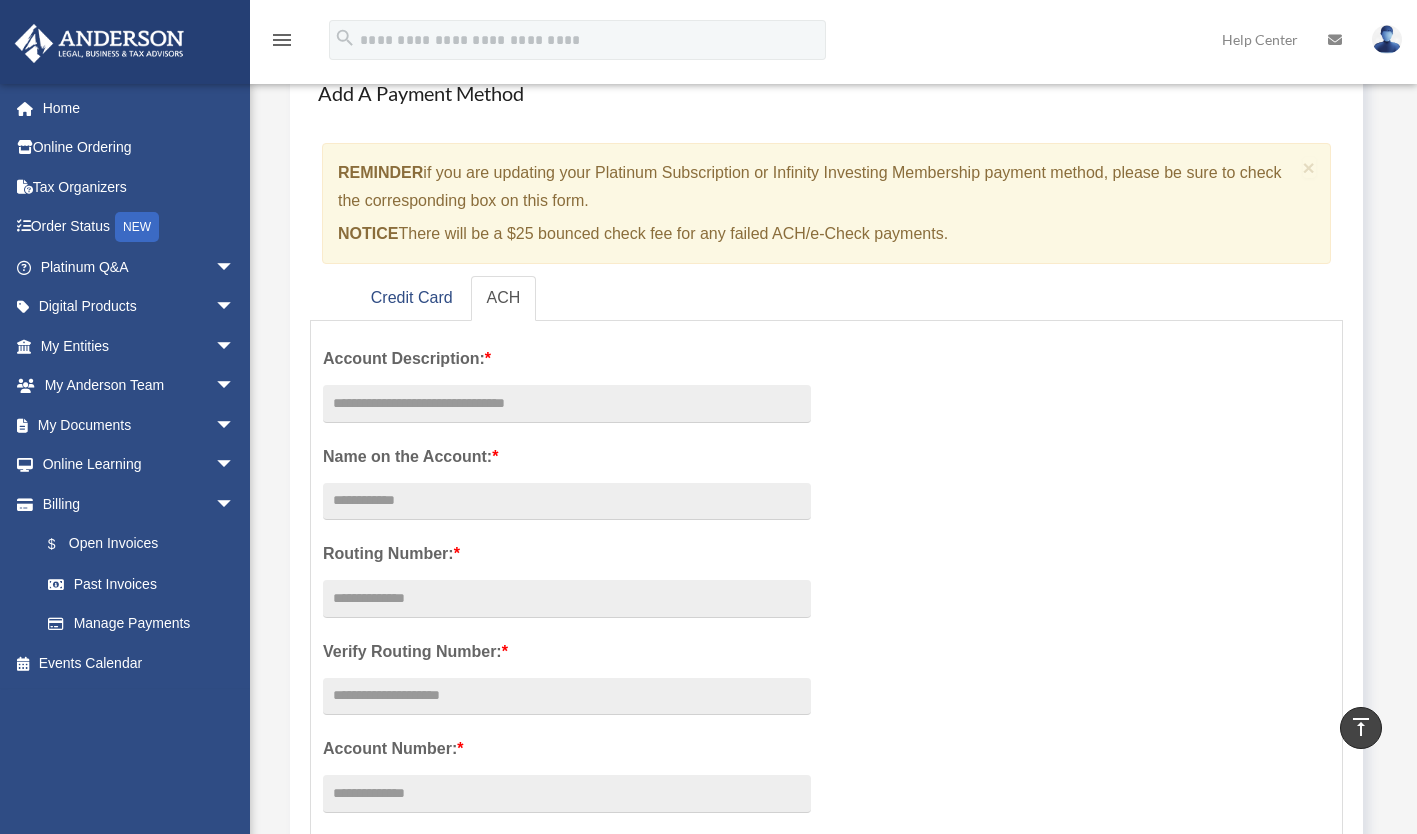 scroll, scrollTop: 0, scrollLeft: 0, axis: both 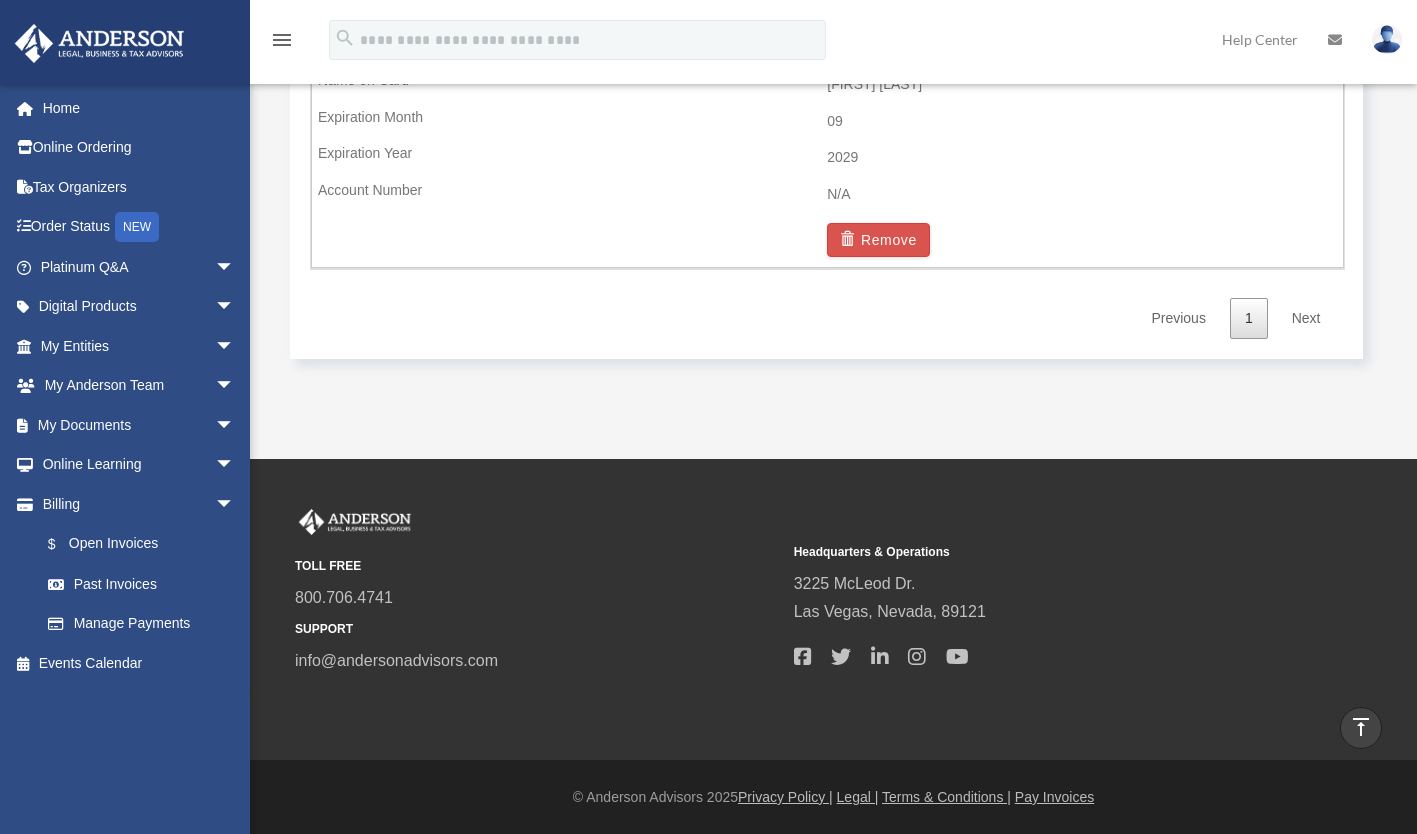 click on "Next" at bounding box center (1306, 318) 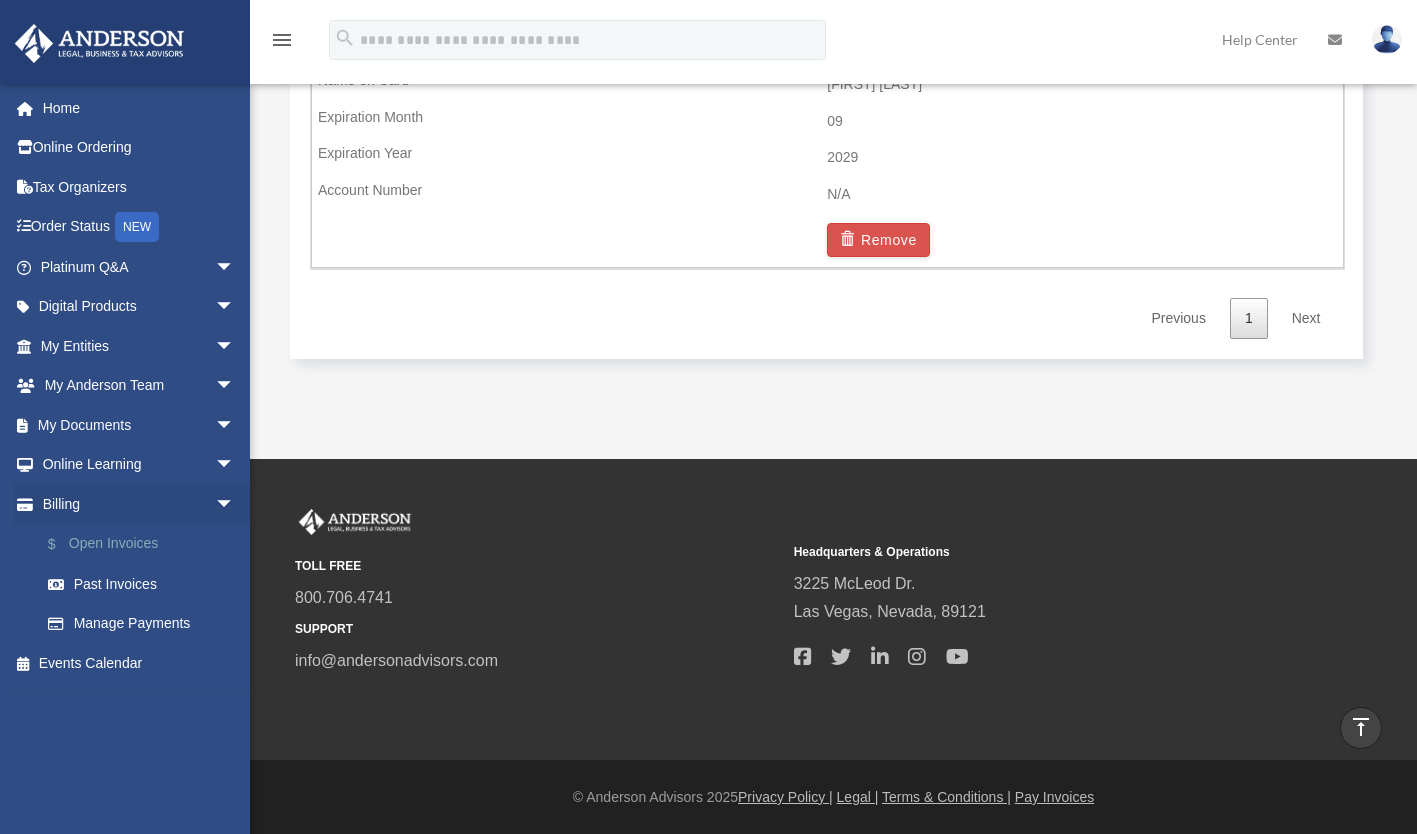 click on "$ Open Invoices" at bounding box center (146, 544) 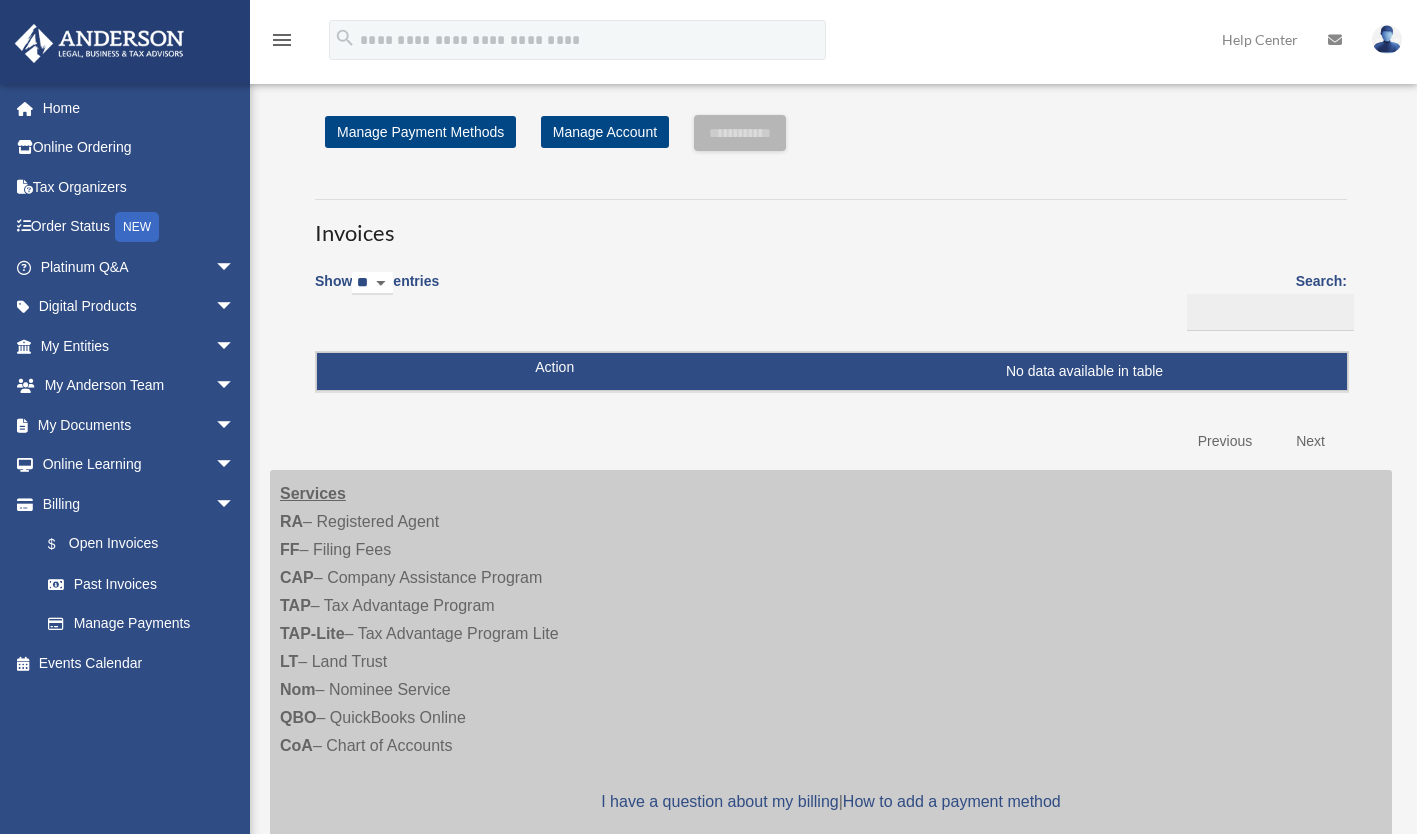 scroll, scrollTop: 0, scrollLeft: 0, axis: both 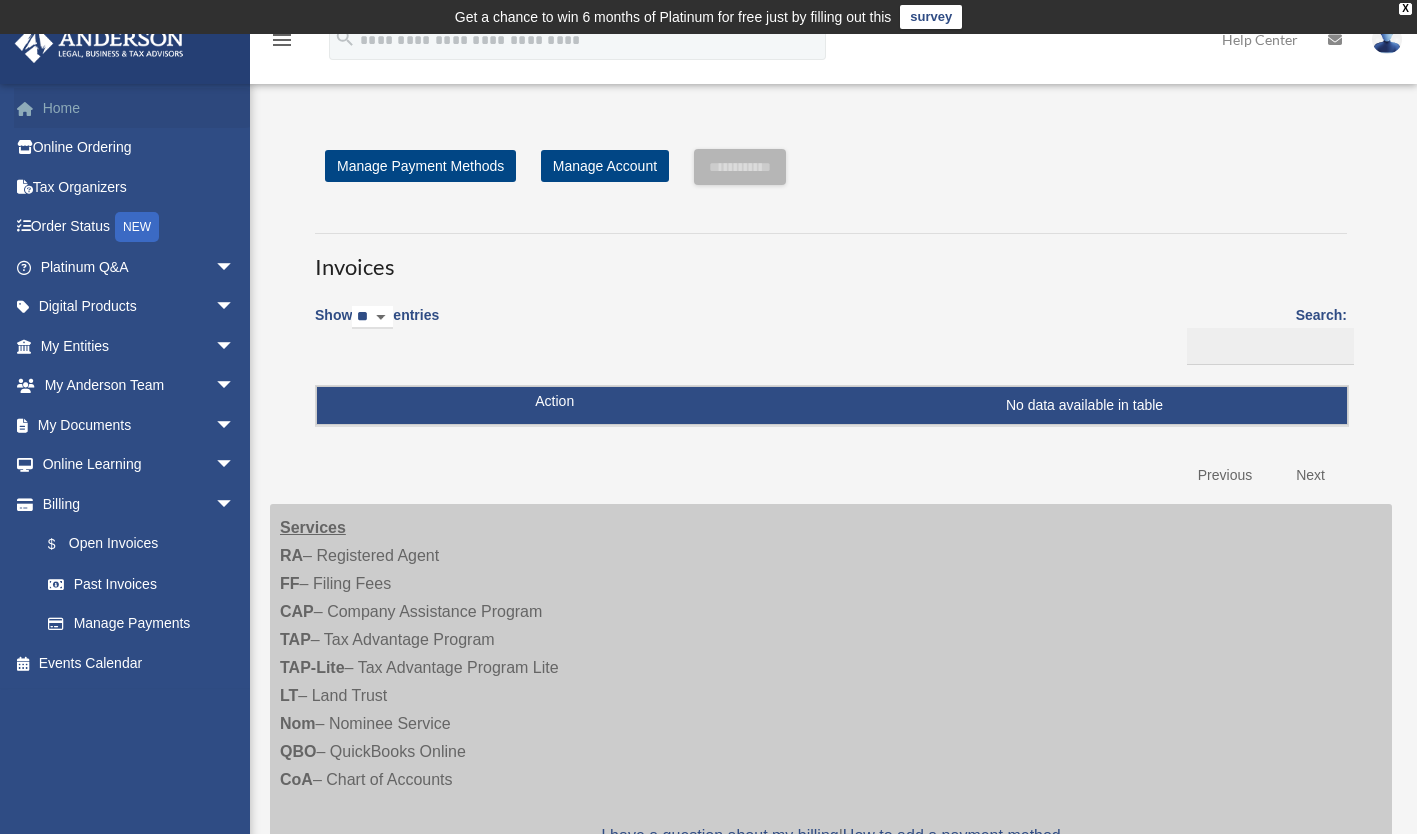 click on "Home" at bounding box center [139, 108] 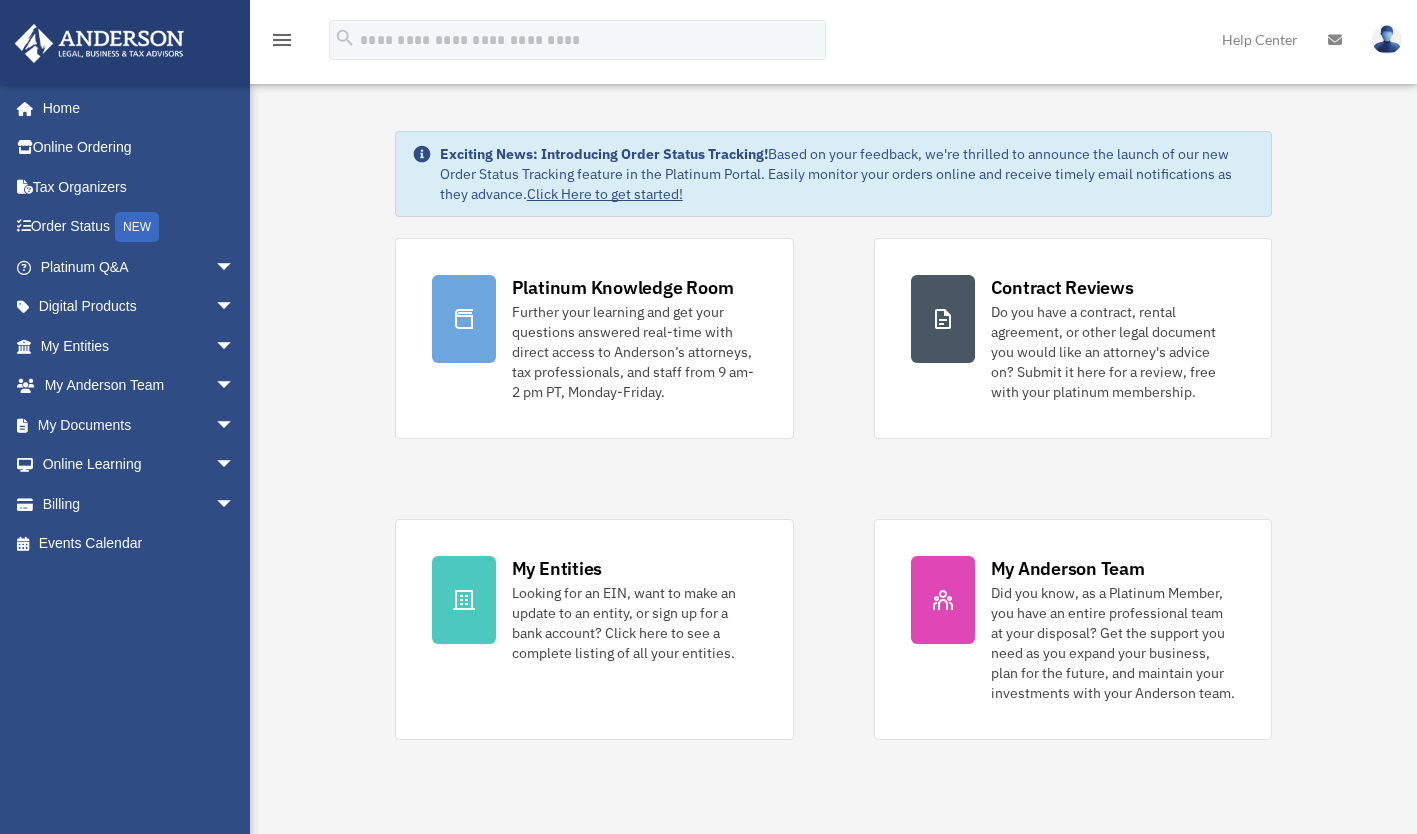 scroll, scrollTop: 0, scrollLeft: 0, axis: both 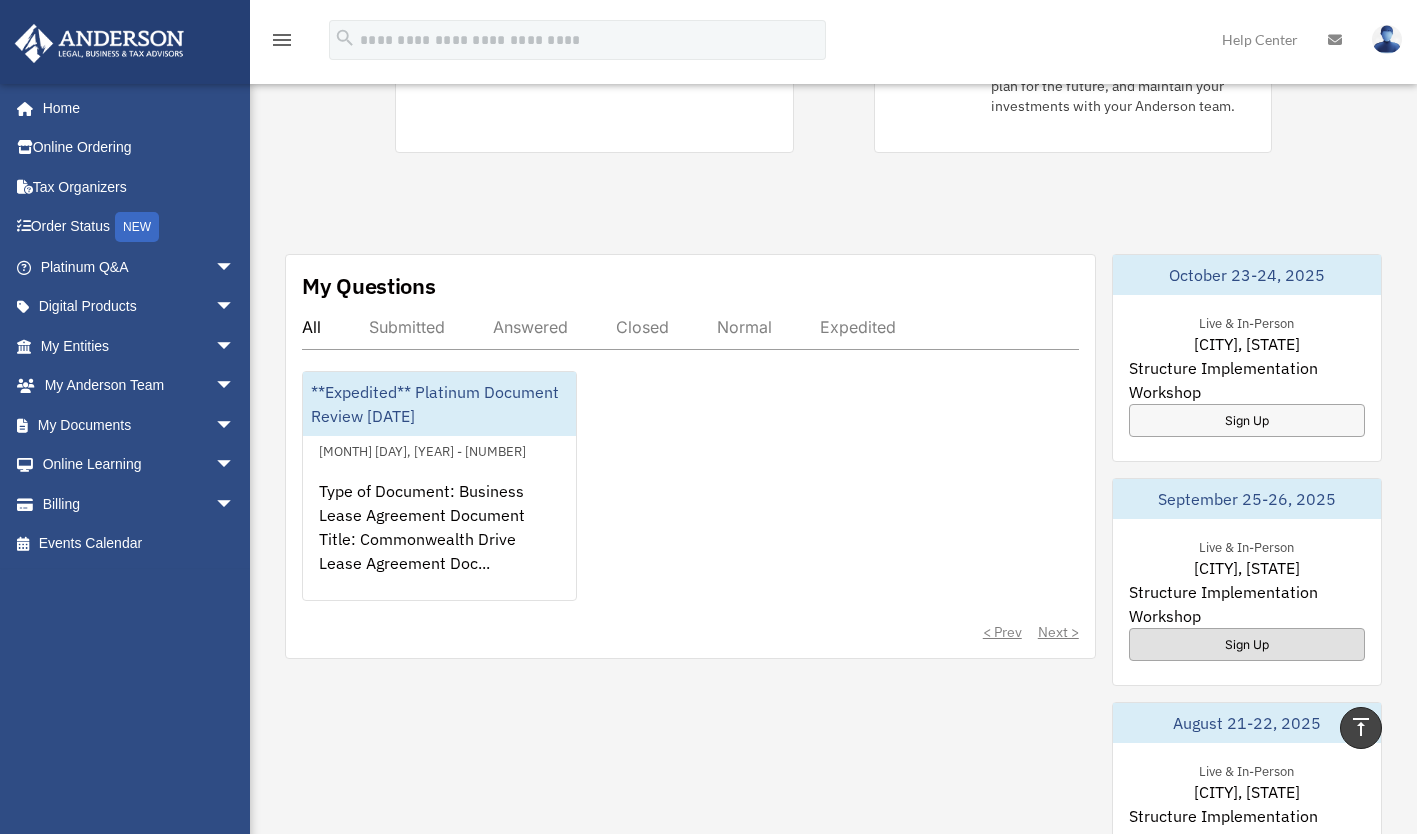 click on "Sign Up" at bounding box center [1247, 644] 